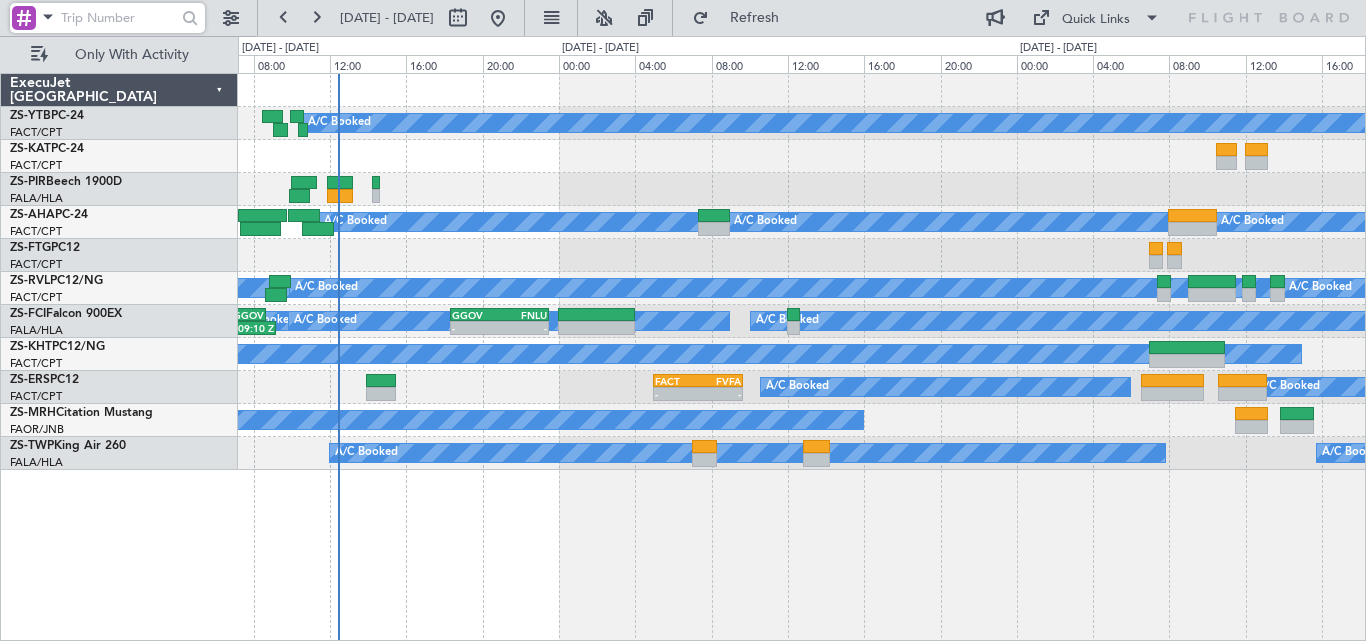 scroll, scrollTop: 0, scrollLeft: 0, axis: both 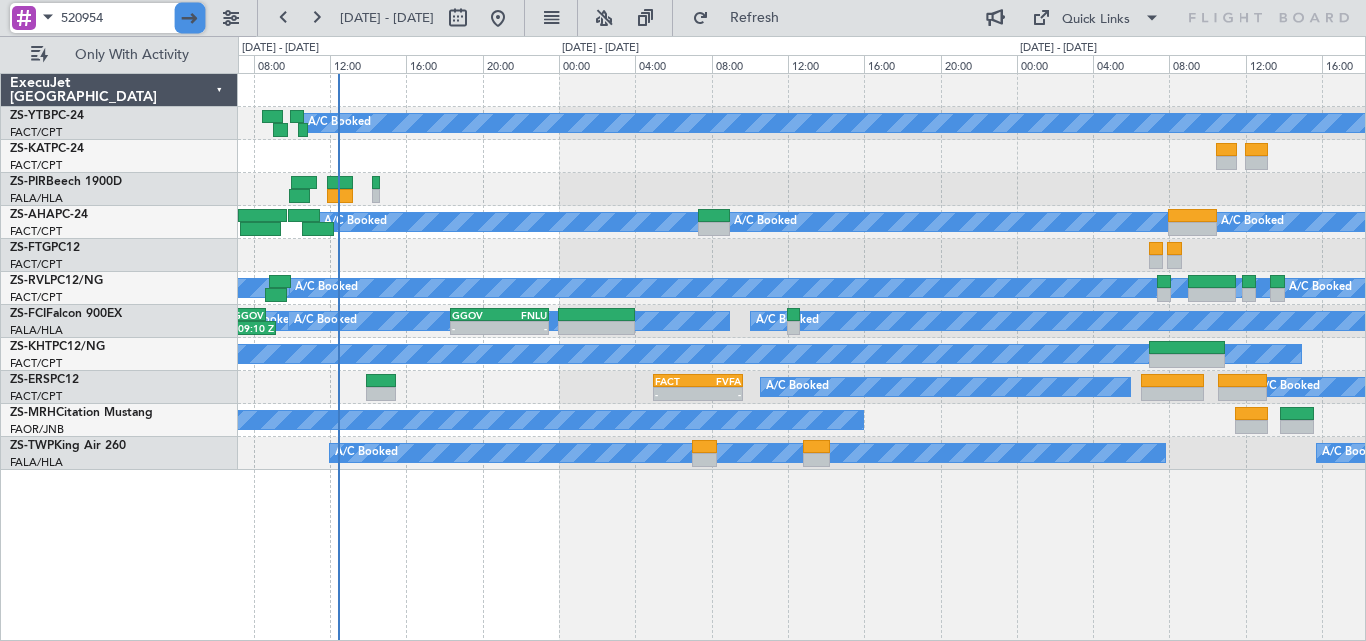 type on "520954" 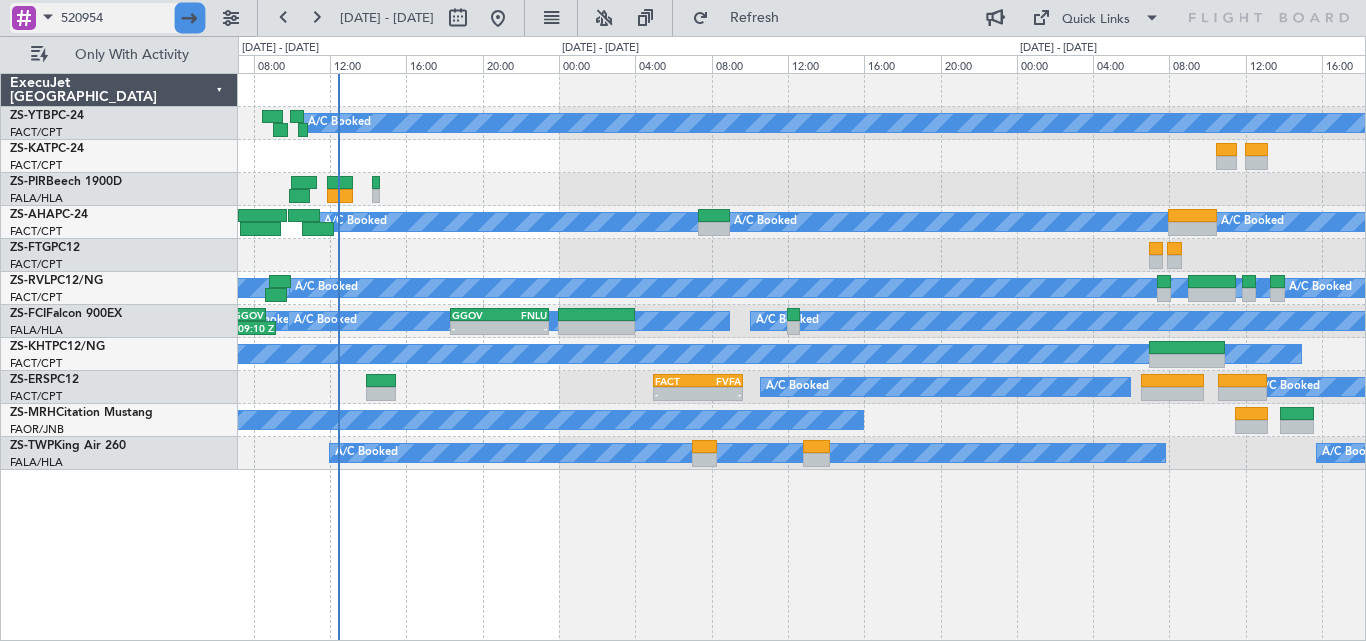 click at bounding box center (190, 18) 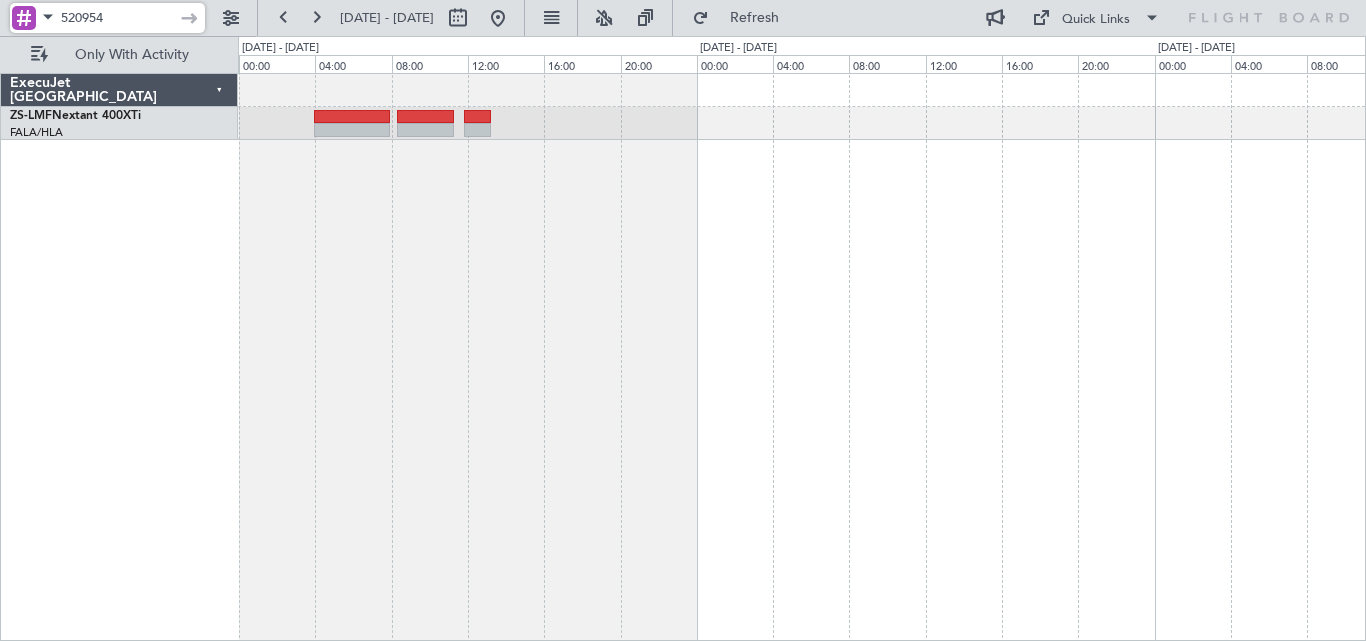 drag, startPoint x: 138, startPoint y: 22, endPoint x: -29, endPoint y: 26, distance: 167.0479 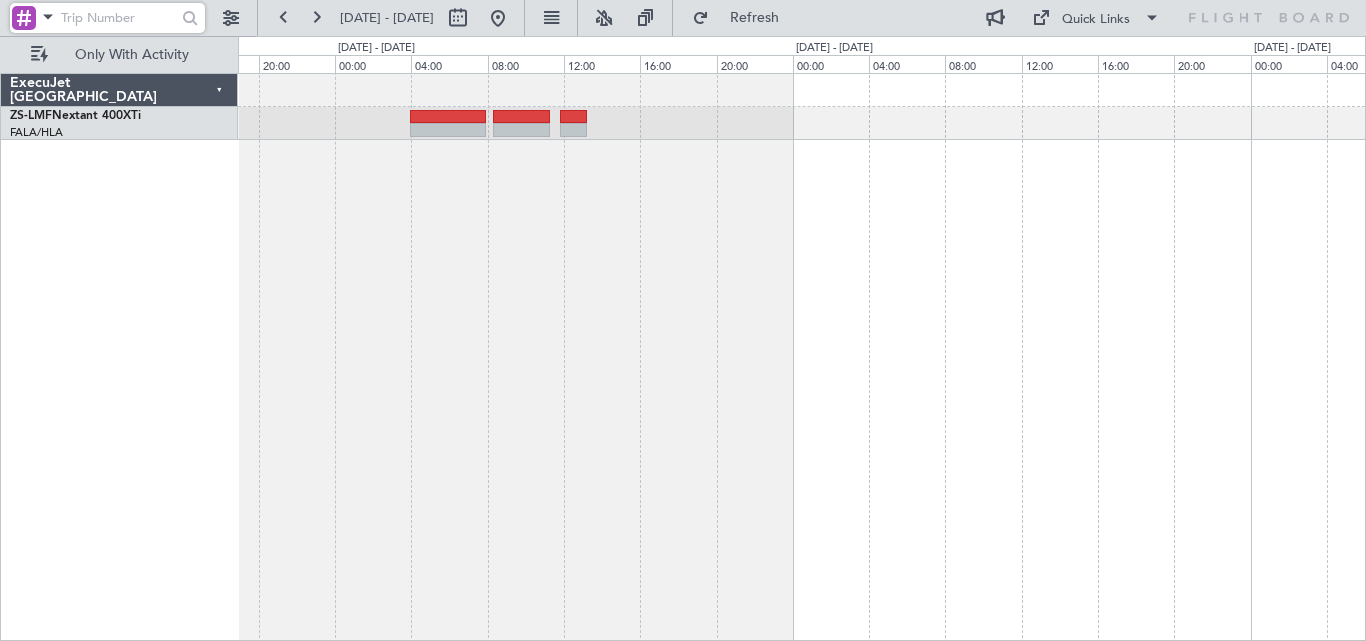click 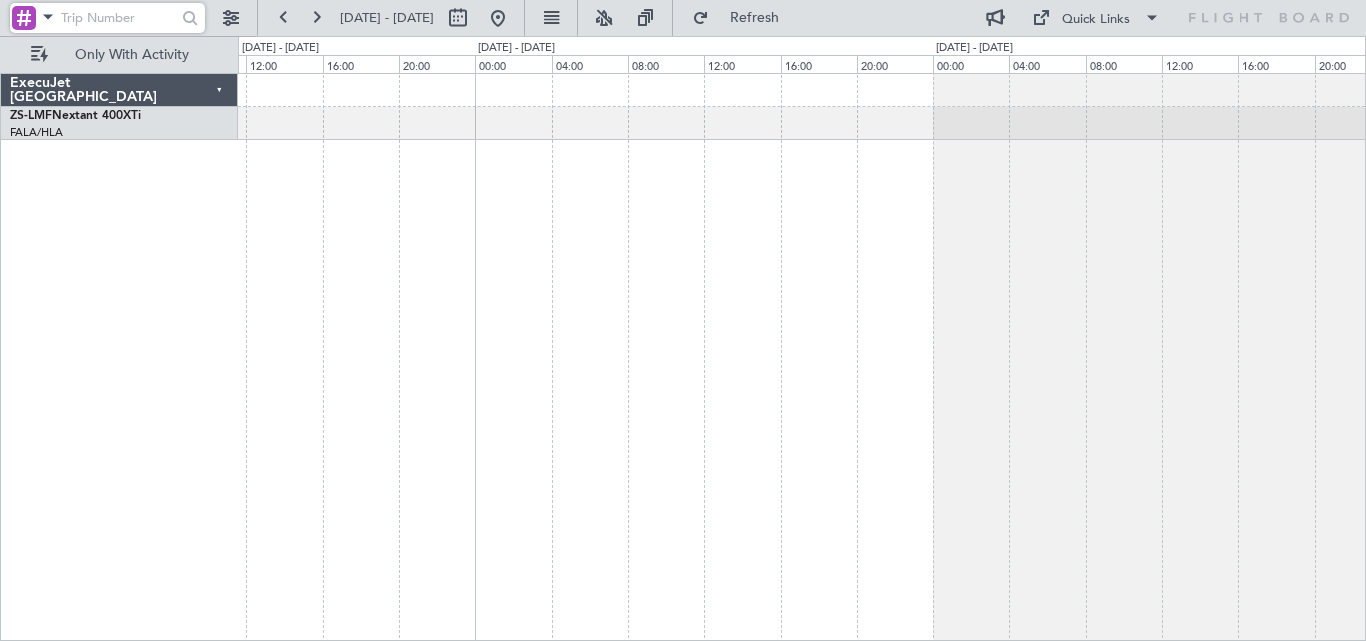 click 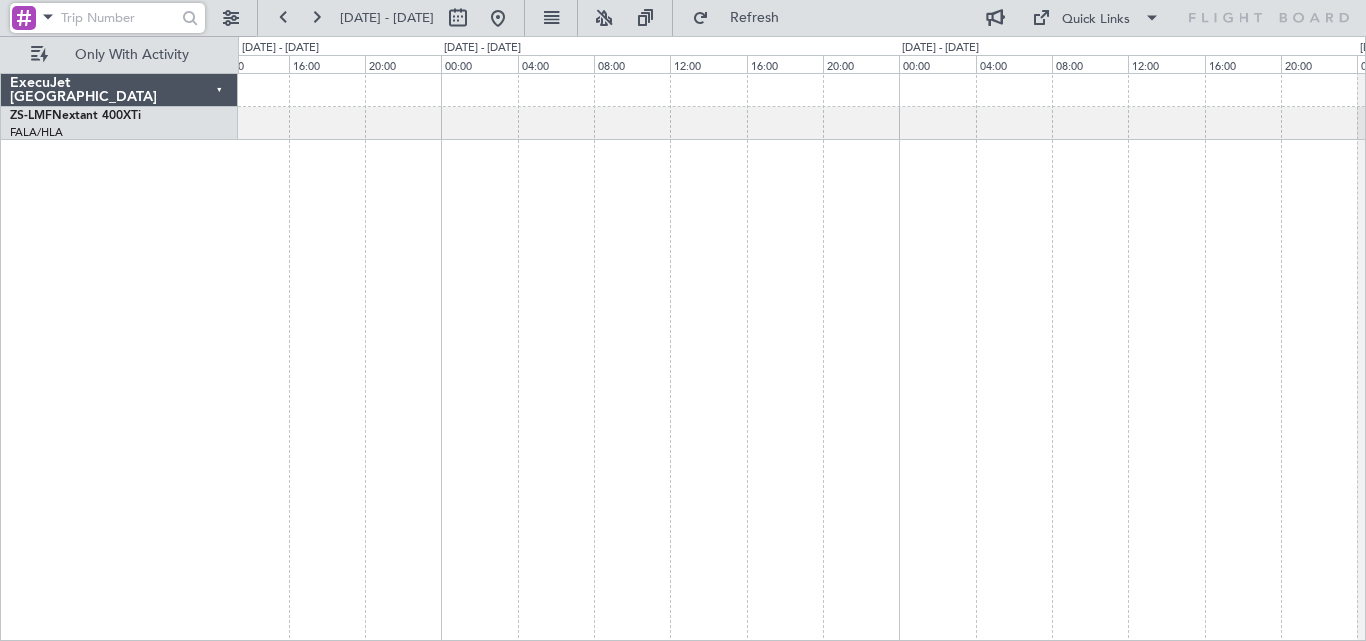 click 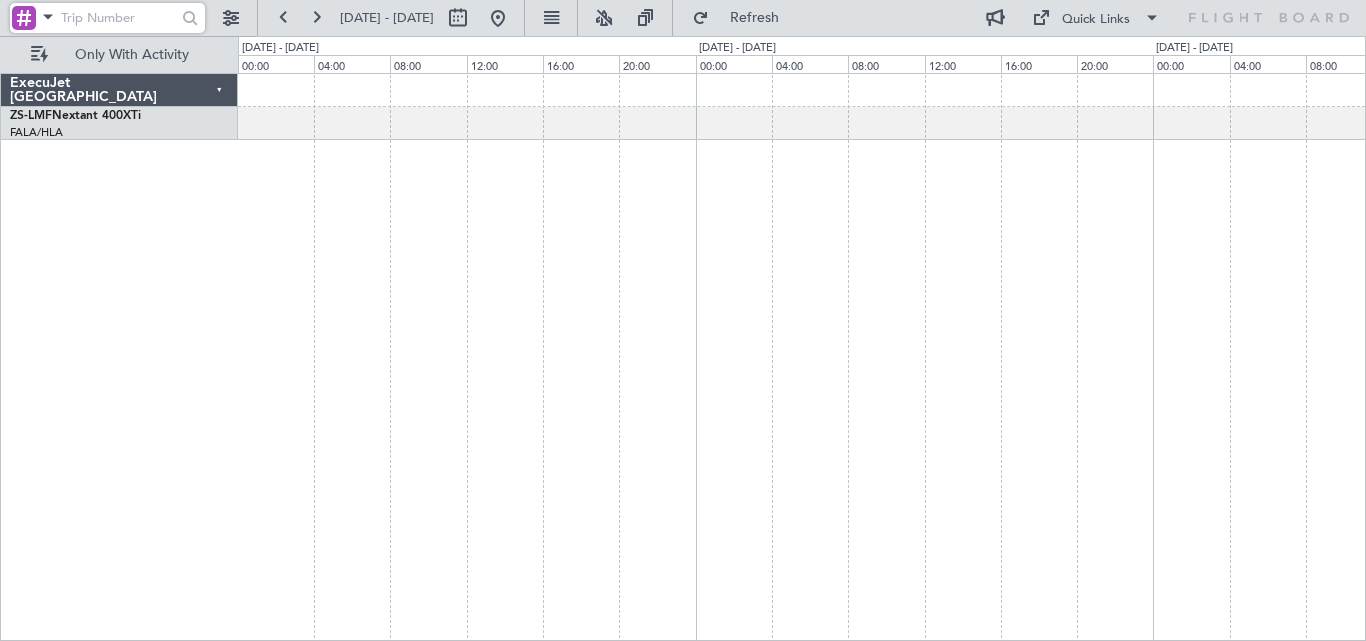 click 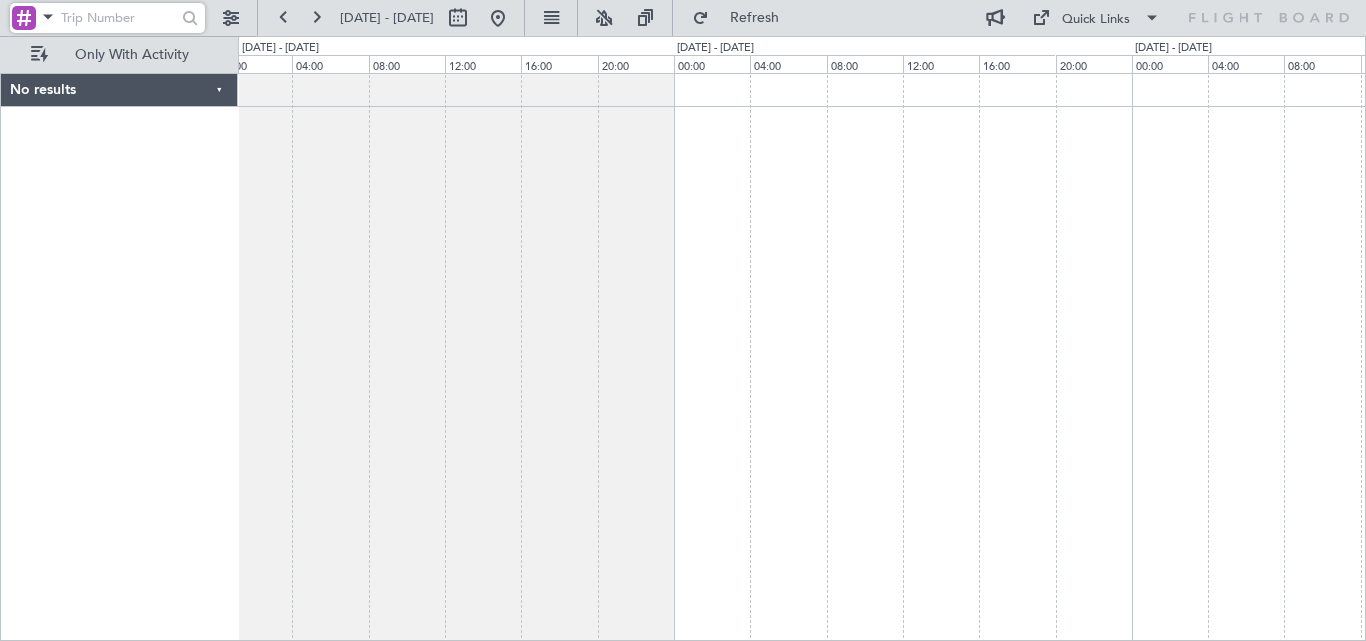 click 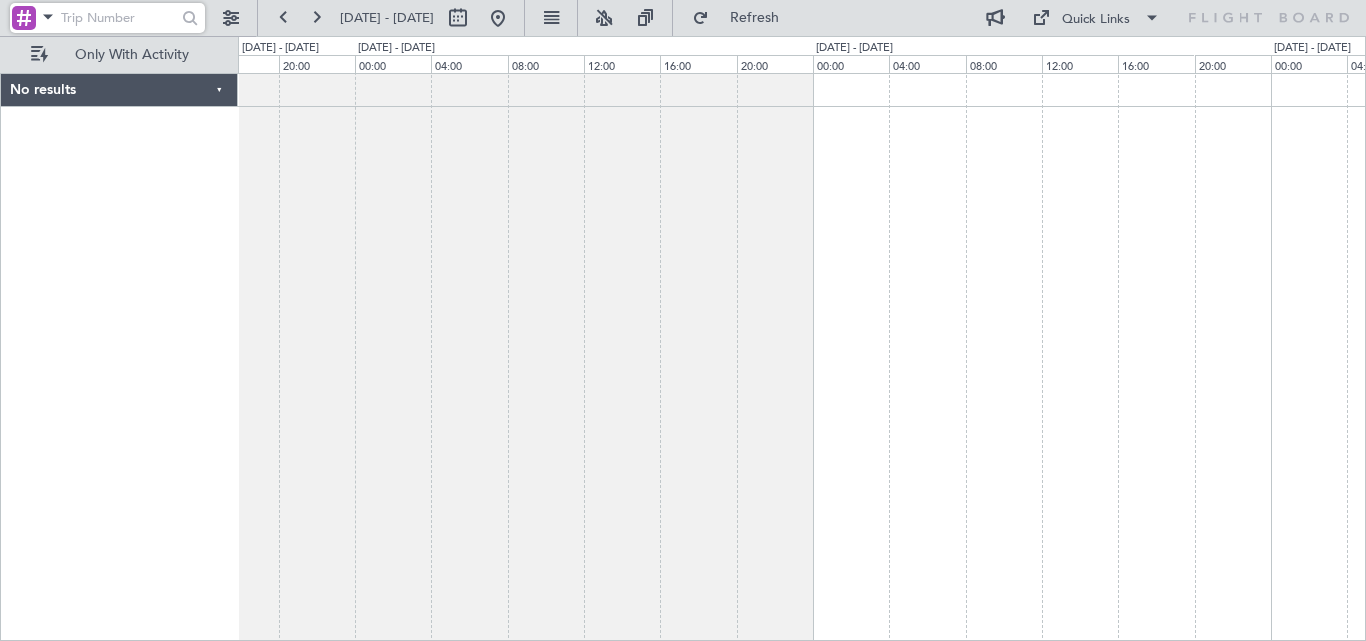 click 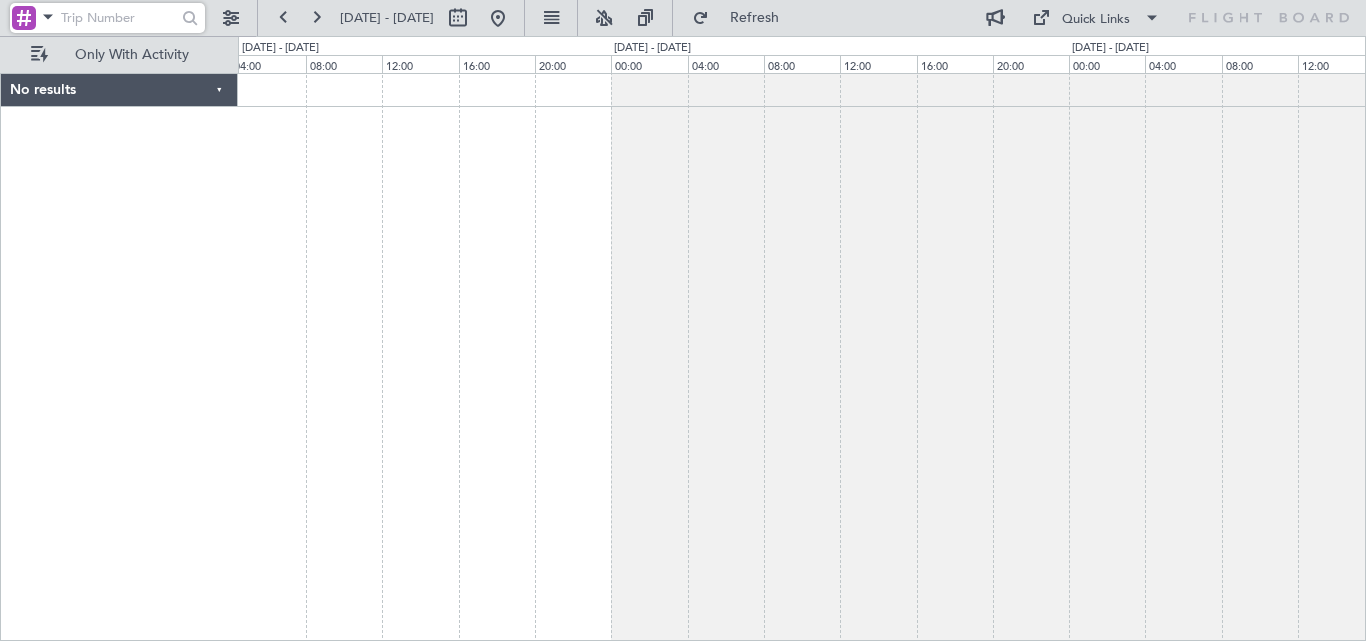 click 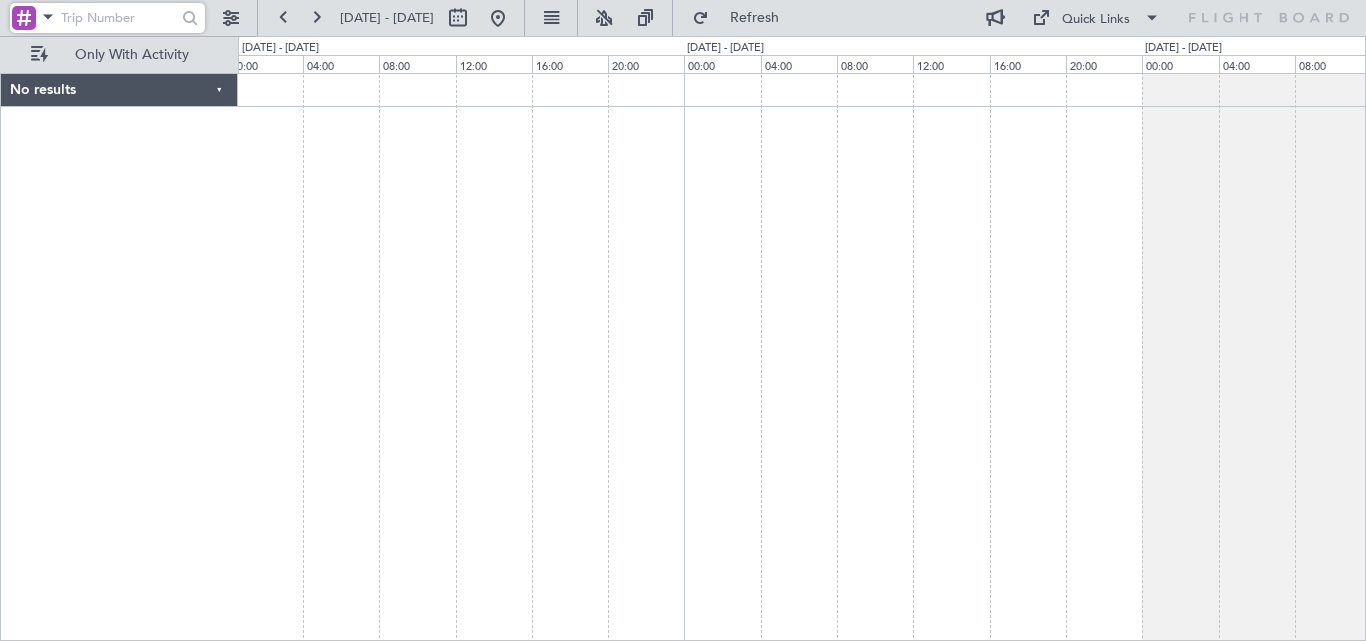 click 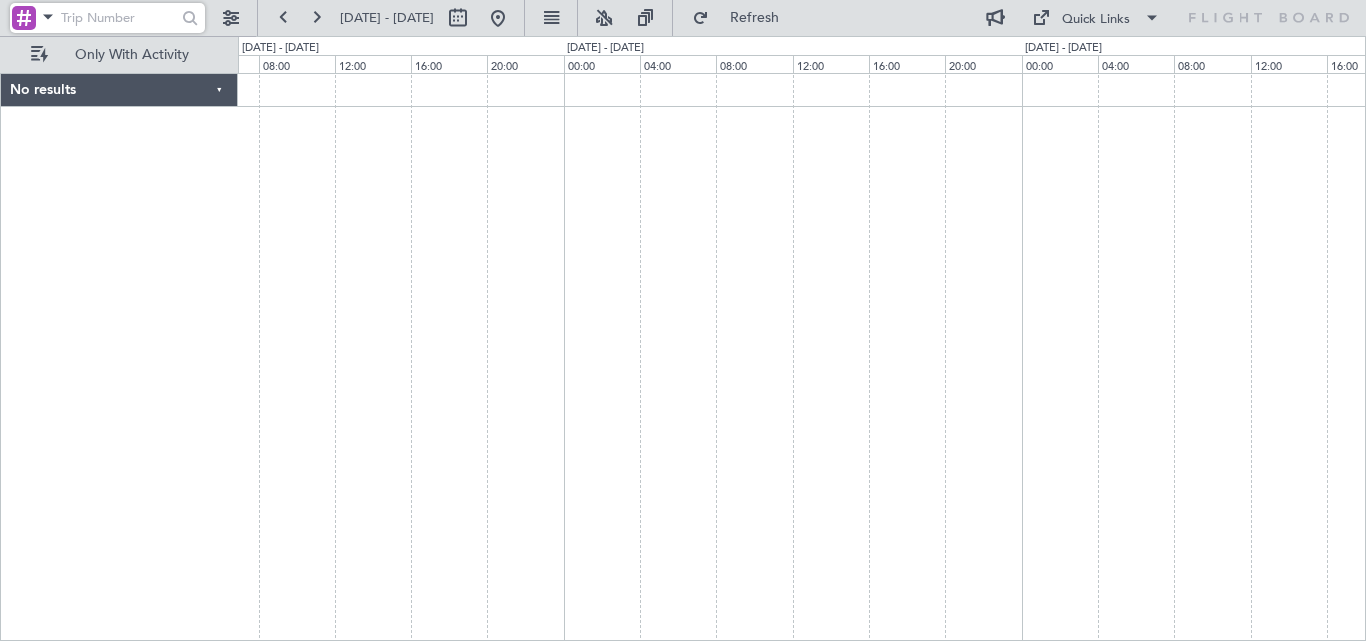 click 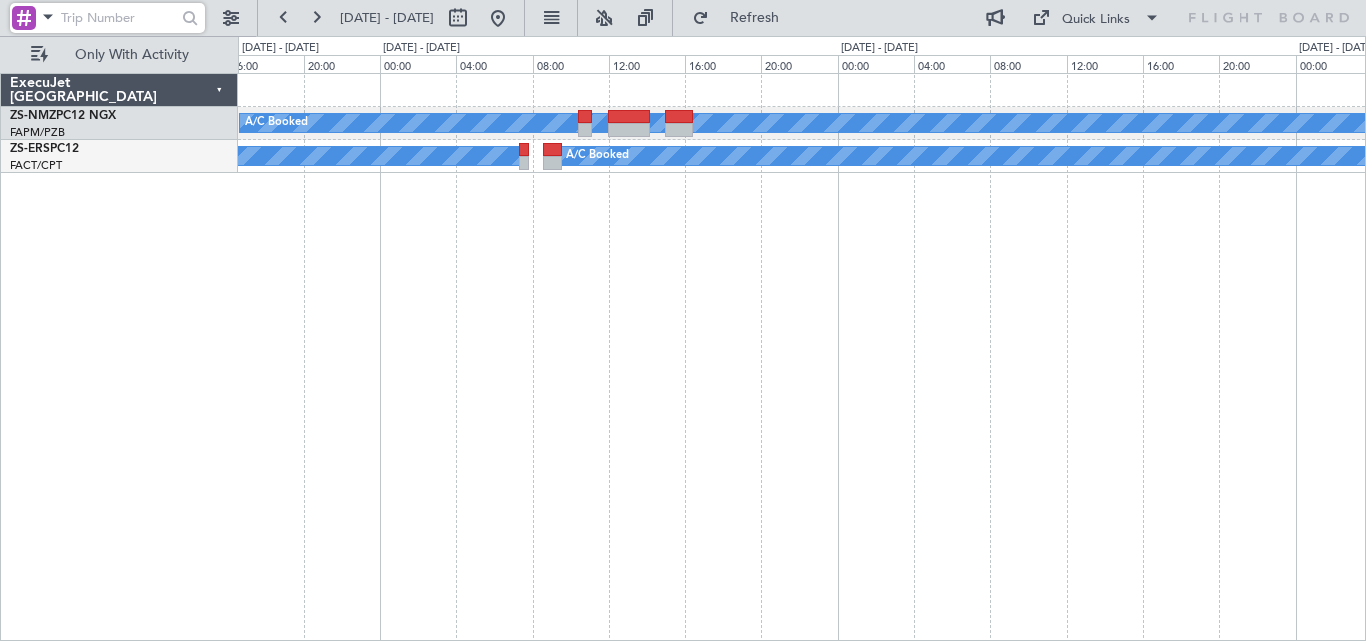 click on "A/C Booked
A/C Booked
A/C Booked
A/C Booked" 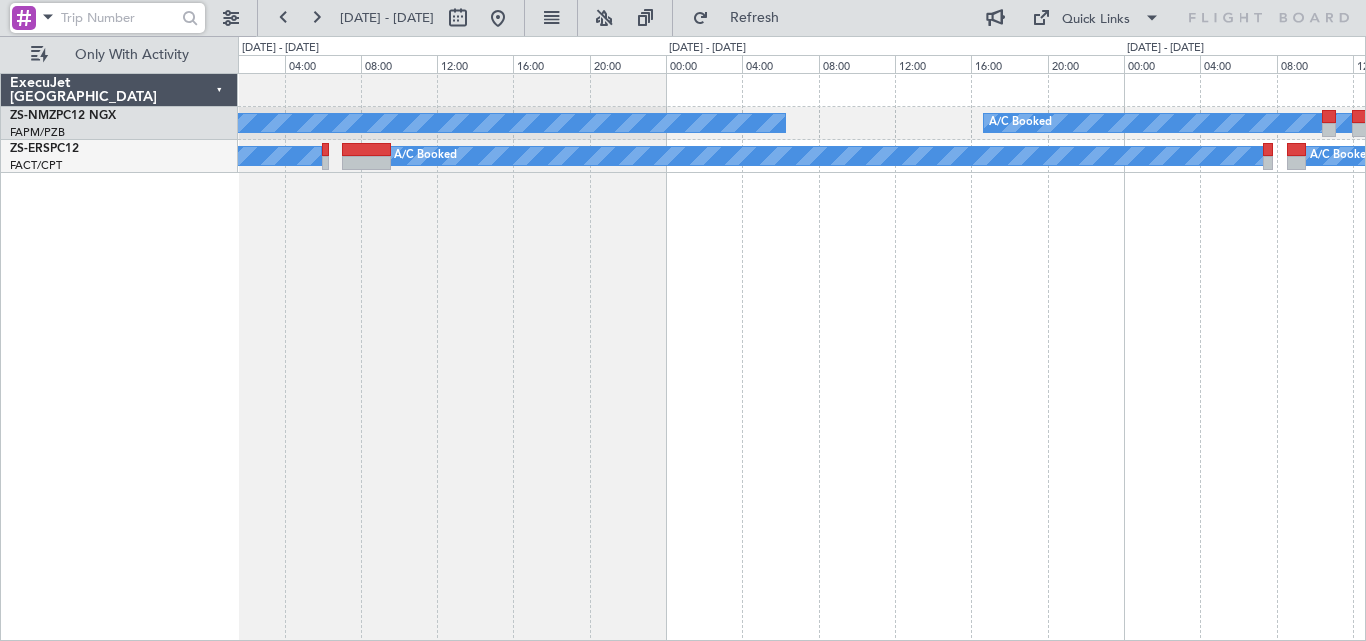 click on "A/C Booked
A/C Booked
A/C Booked
A/C Booked
A/C Booked" 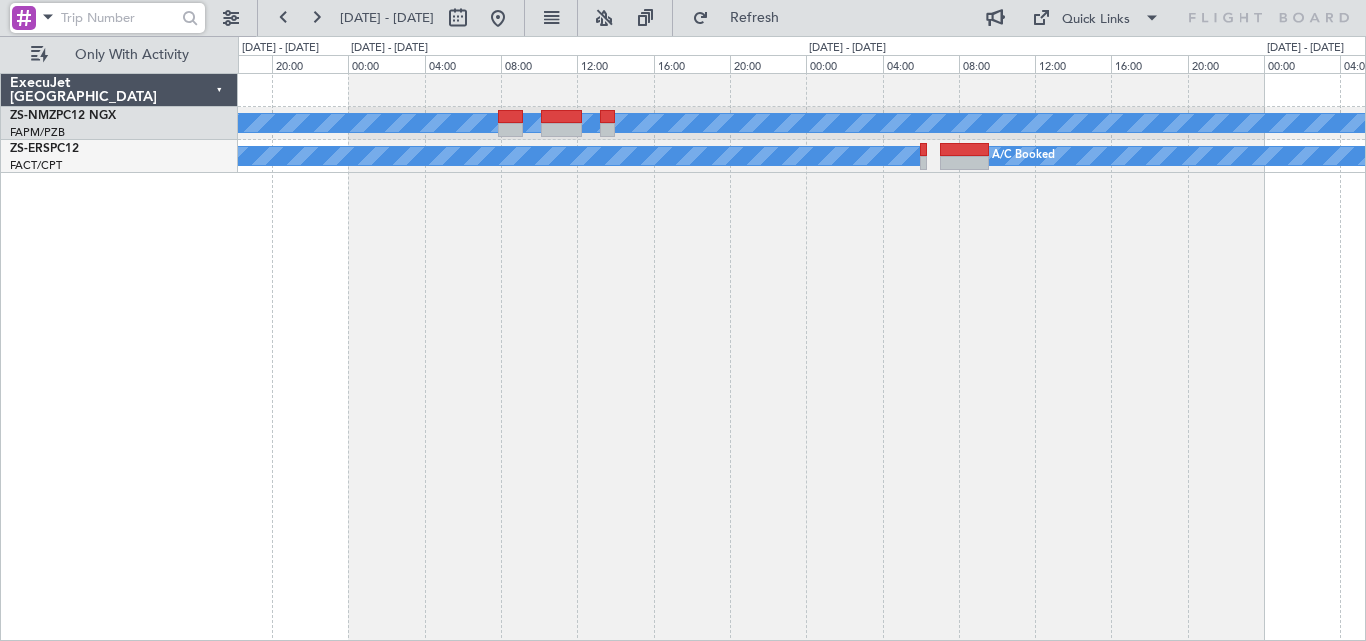 click on "A/C Booked
A/C Booked
A/C Booked
A/C Booked" 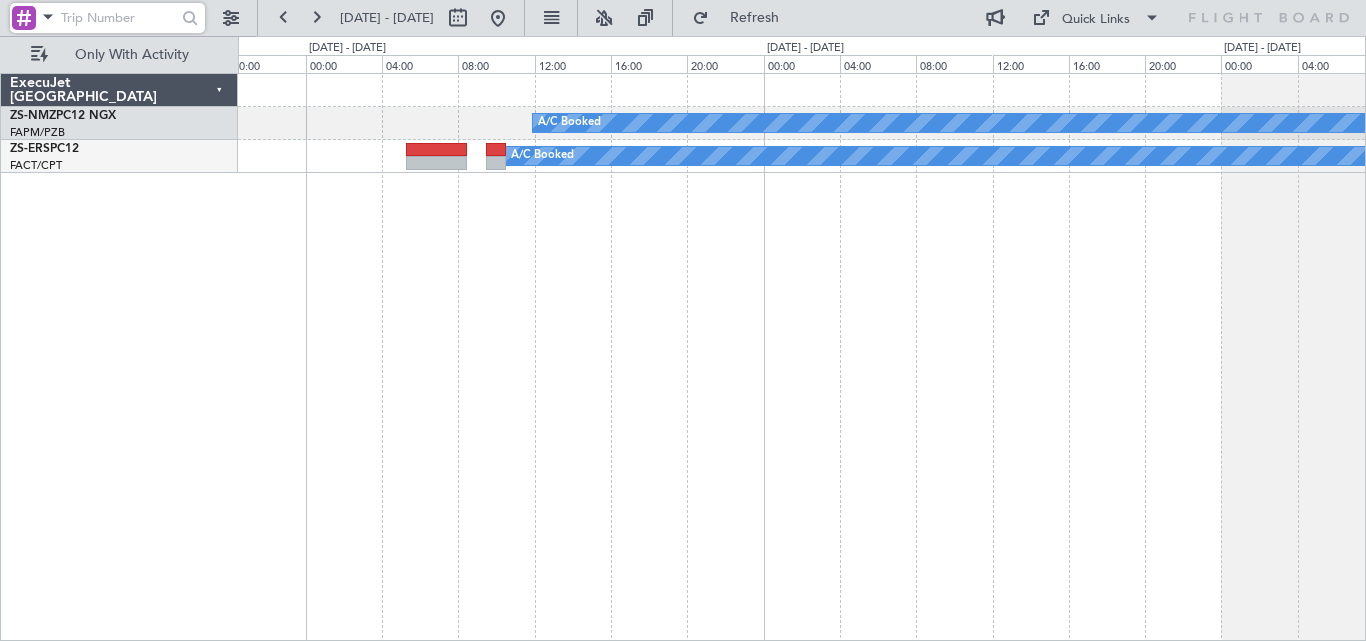 click on "A/C Booked
A/C Booked
A/C Booked
A/C Booked" 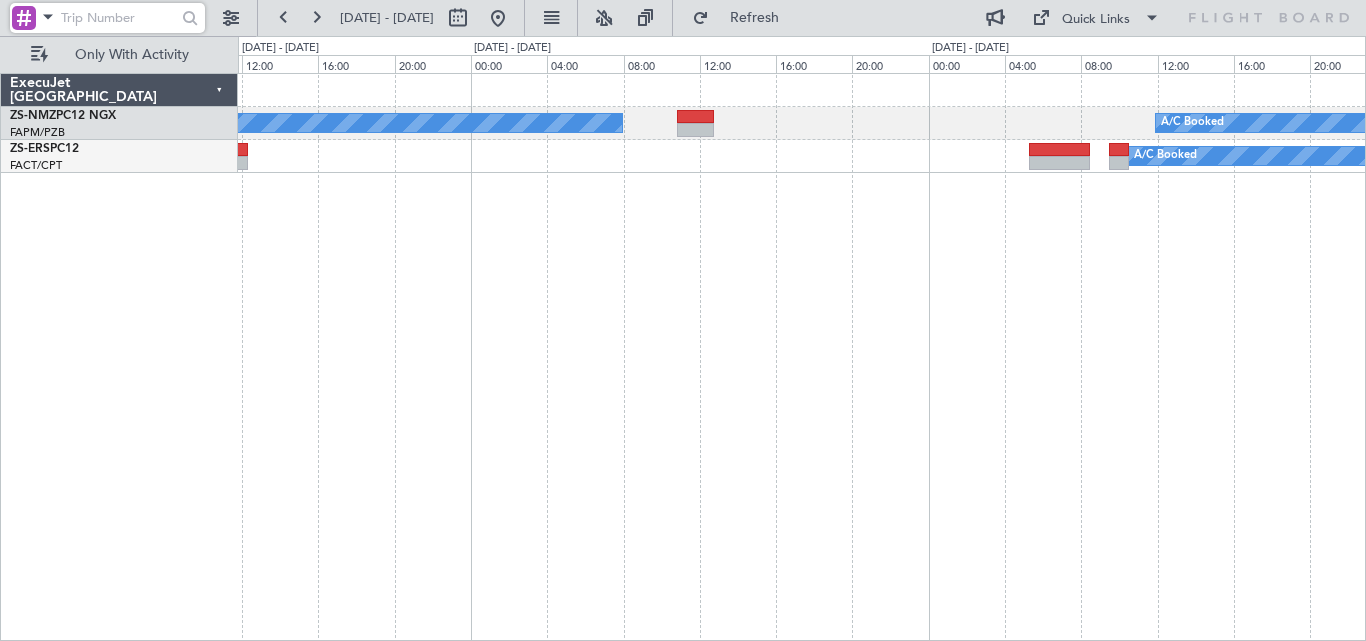 click on "A/C Booked
A/C Booked
A/C Booked
A/C Booked" 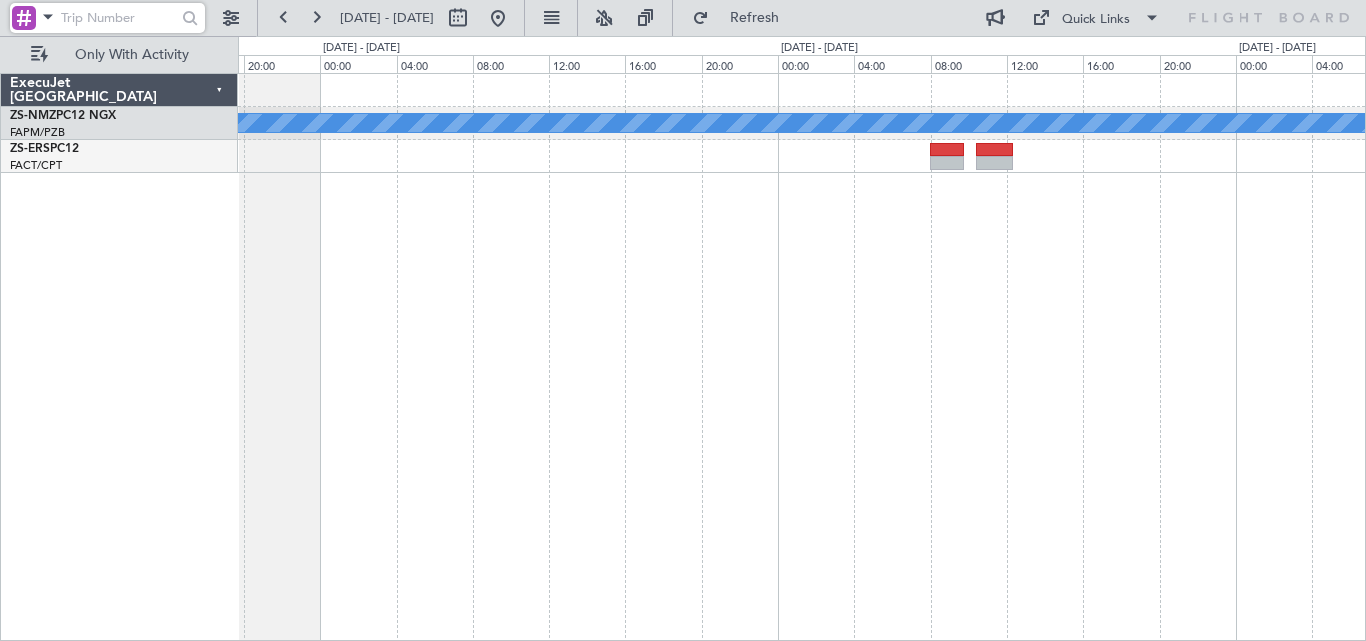 click on "A/C Booked
A/C Booked" 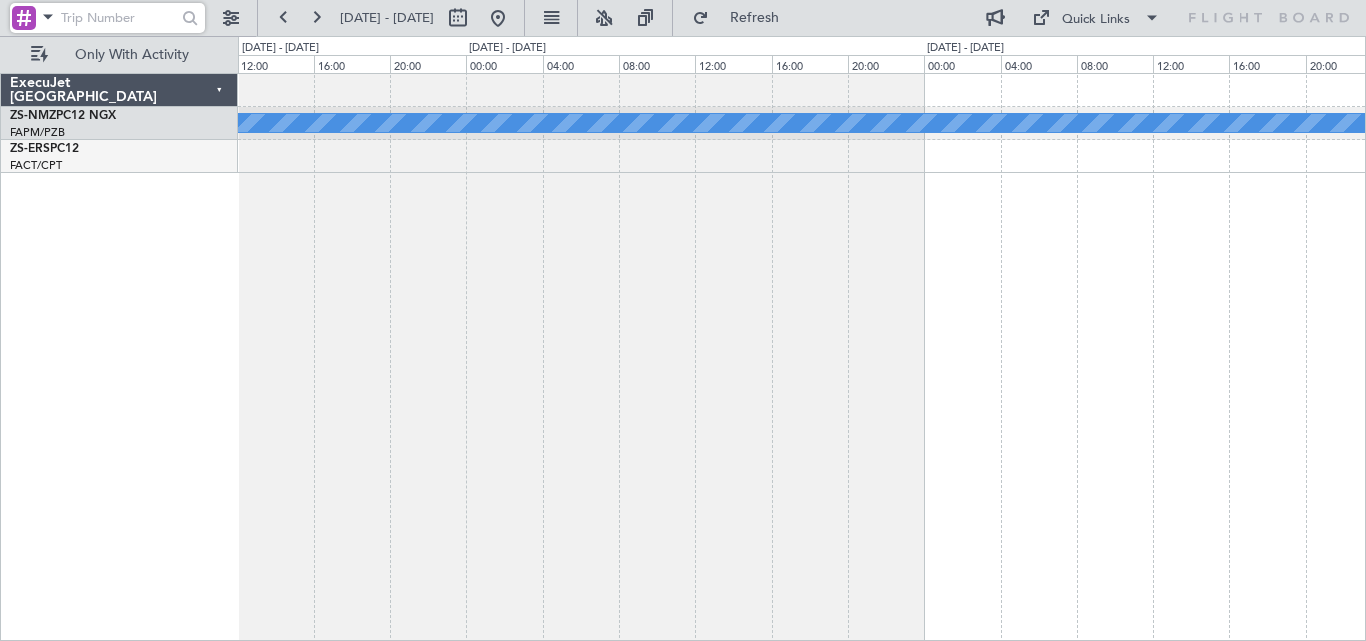 click on "A/C Booked
A/C Booked" 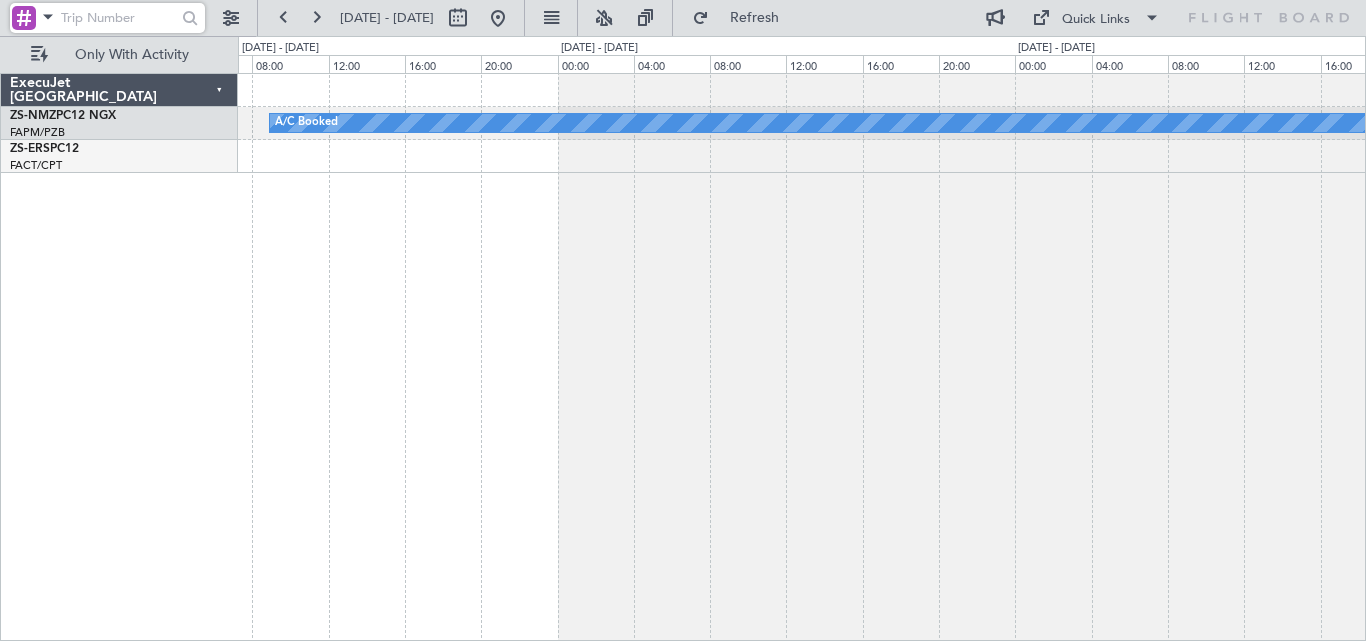 click on "A/C Booked
A/C Booked" 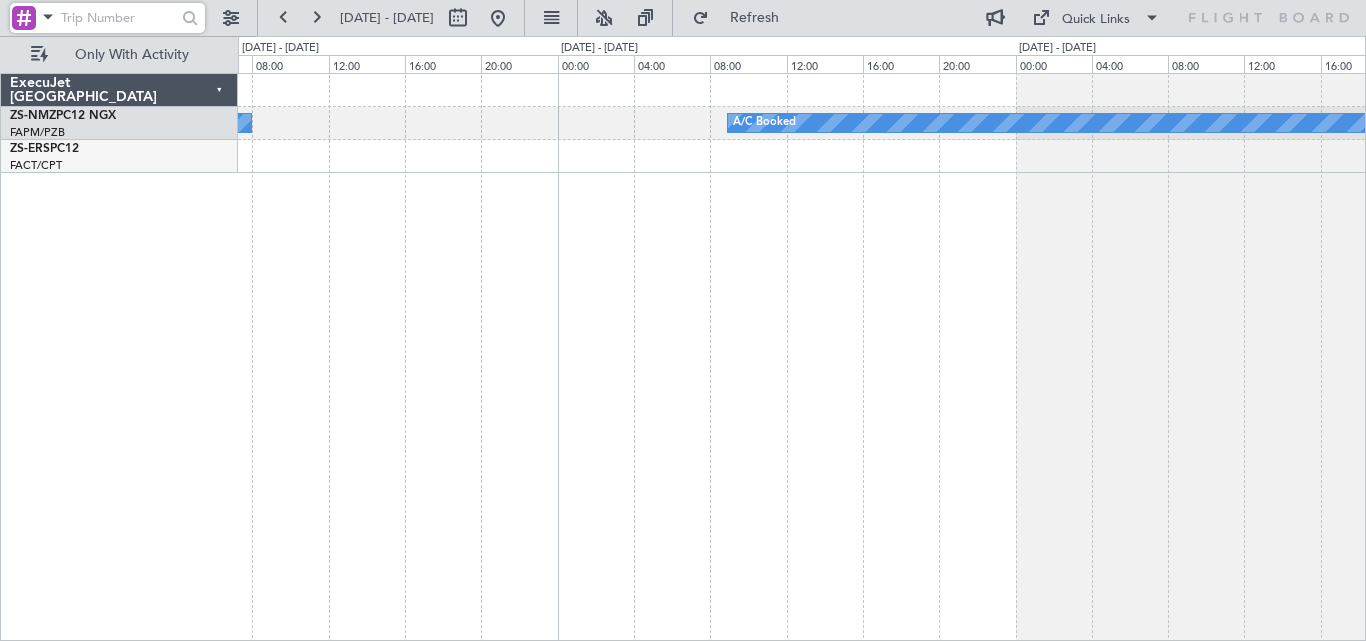 click on "A/C Booked
A/C Booked
A/C Booked" 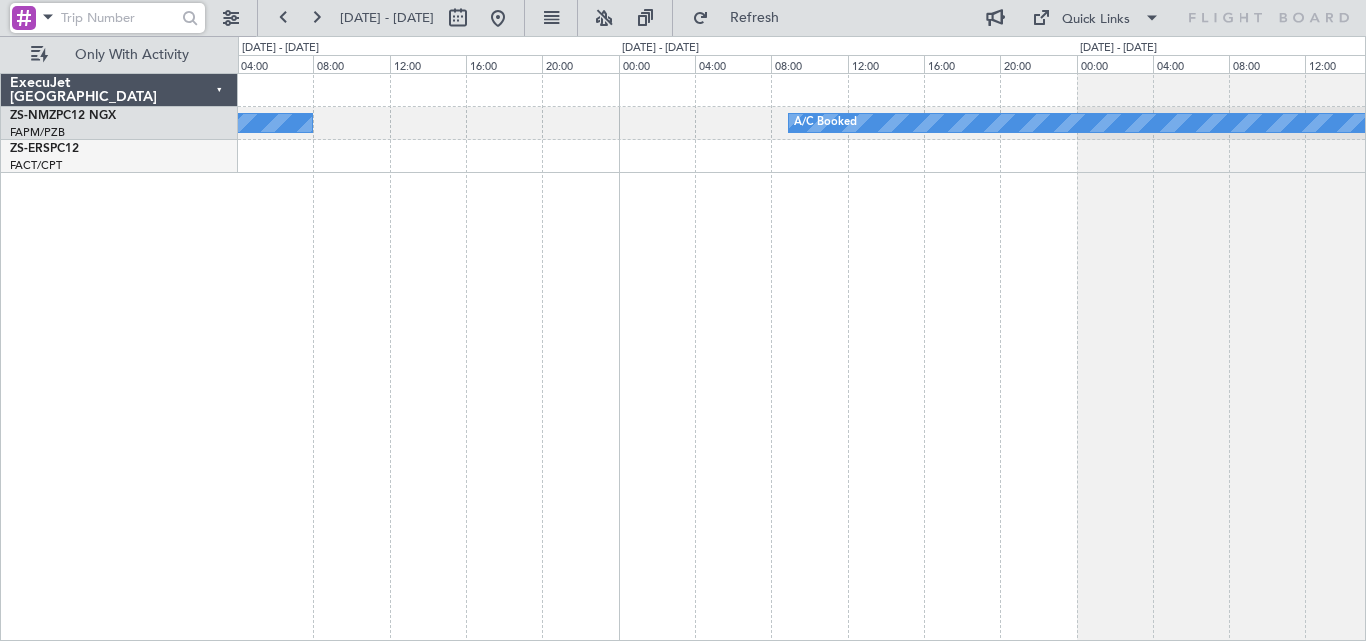 click on "A/C Booked
A/C Booked
A/C Booked" 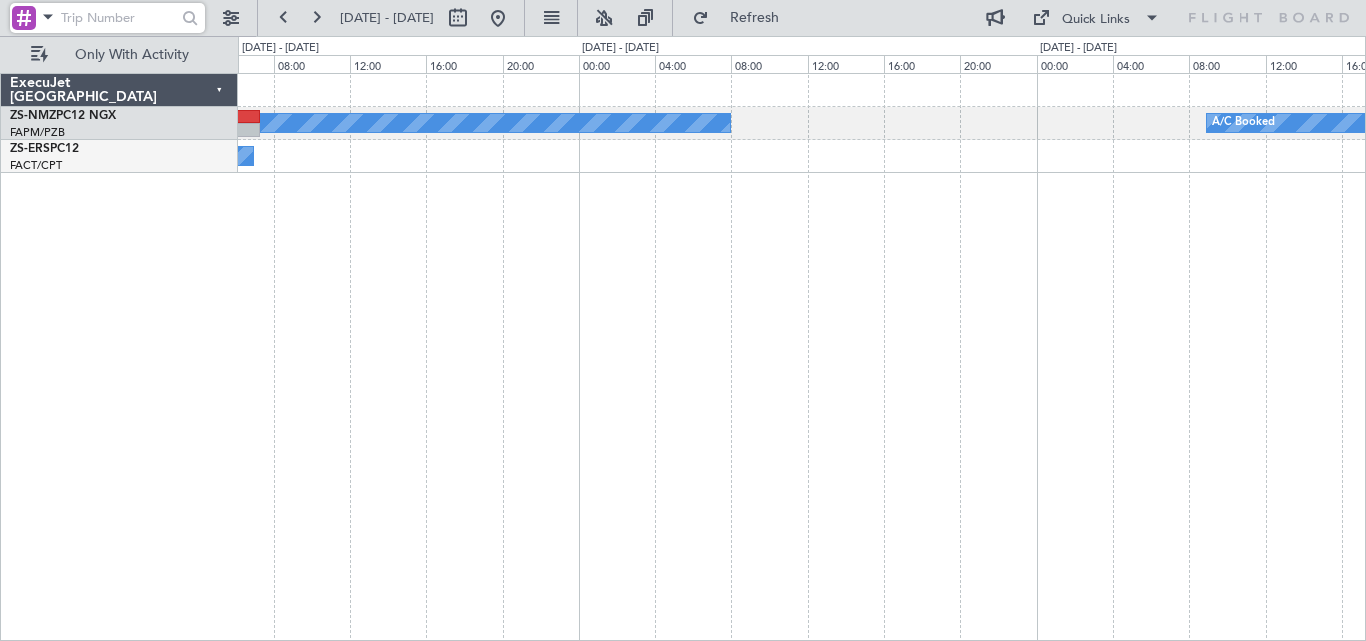 click on "A/C Booked
A/C Booked
A/C Booked
A/C Booked" 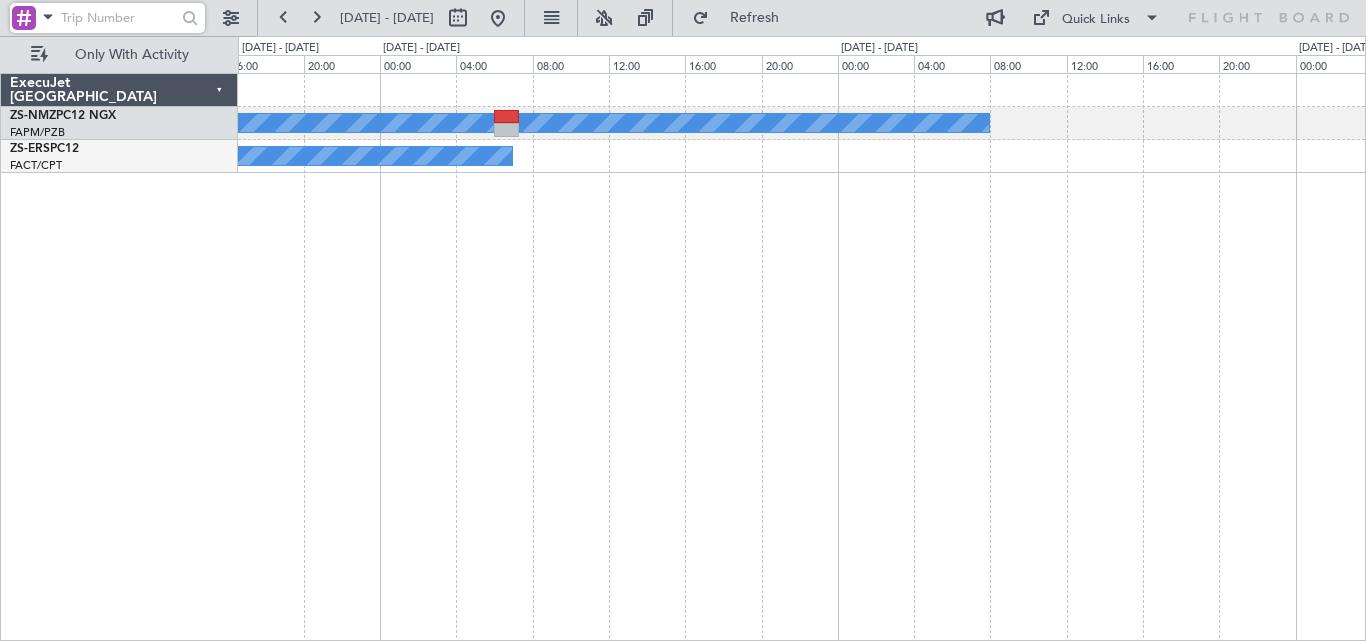 click on "A/C Booked
A/C Booked
A/C Booked
A/C Booked" 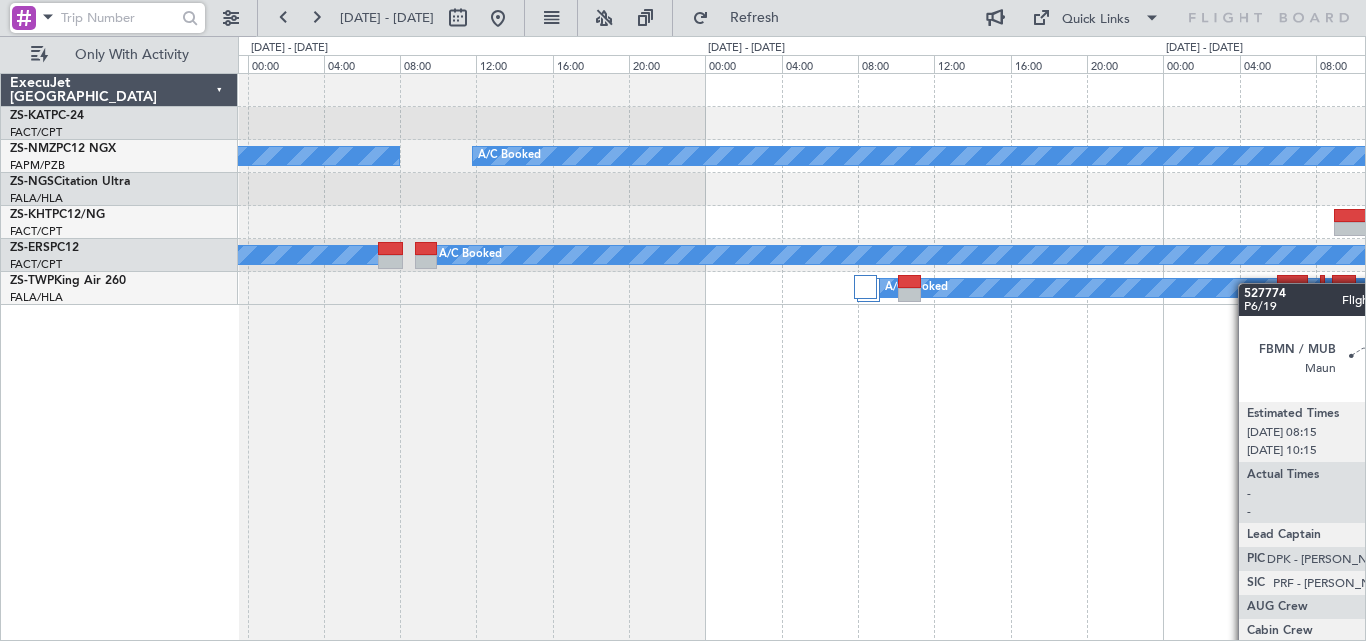 click on "A/C Booked" at bounding box center [1685, 288] 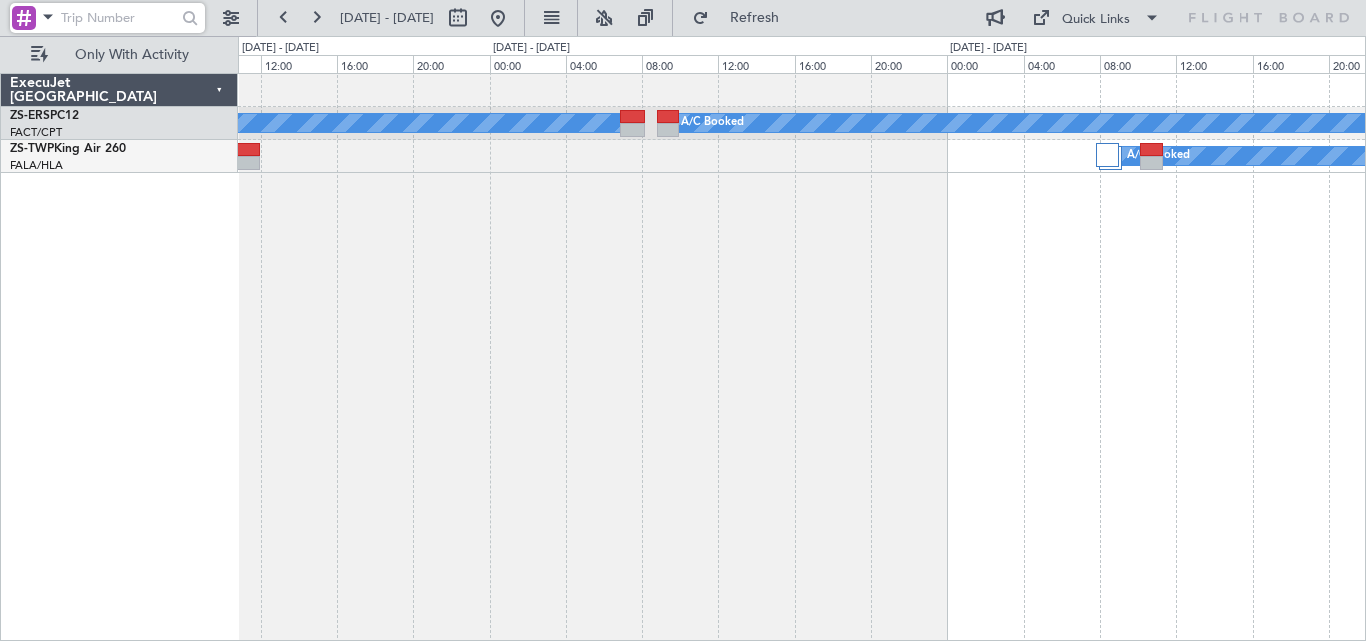 click on "A/C Booked
A/C Booked
A/C Booked
ExecuJet [GEOGRAPHIC_DATA]
ZS-ERS  PC12
FACT/CPT
[GEOGRAPHIC_DATA] Intl.
ZS-TWP  King Air 260
FALA/HLA
Lanseria
0 0 08:00 12:00 16:00 20:00 00:00 04:00 08:00 [DATE] - [DATE] 12:00 16:00 20:00 [DATE] - [DATE] 00:00 04:00 08:00 12:00 16:00 [DATE] - [DATE] 20:00
2 legs
[DATE]
07:50
[DATE]
09:10
Flight Legs
1 Owner
1 Charter" 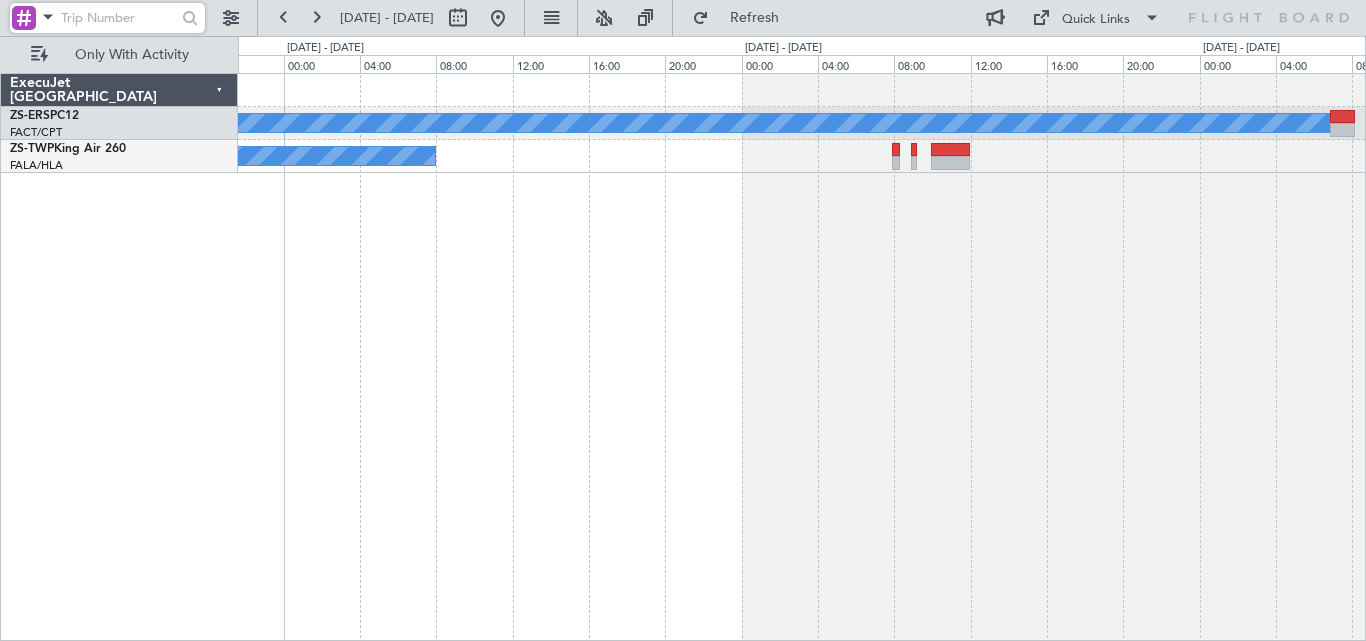 click on "A/C Booked
A/C Booked
A/C Booked" 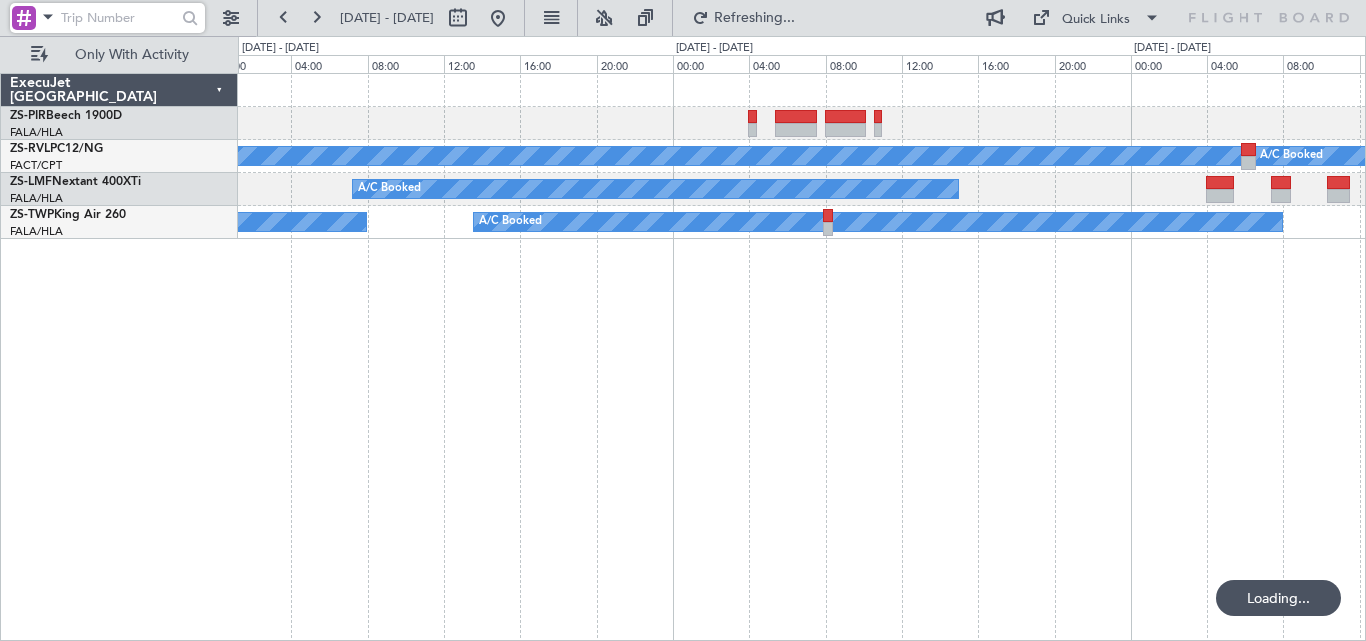 click on "A/C Unavailable
A/C Booked
A/C Booked
A/C Booked
A/C Booked
A/C Booked" 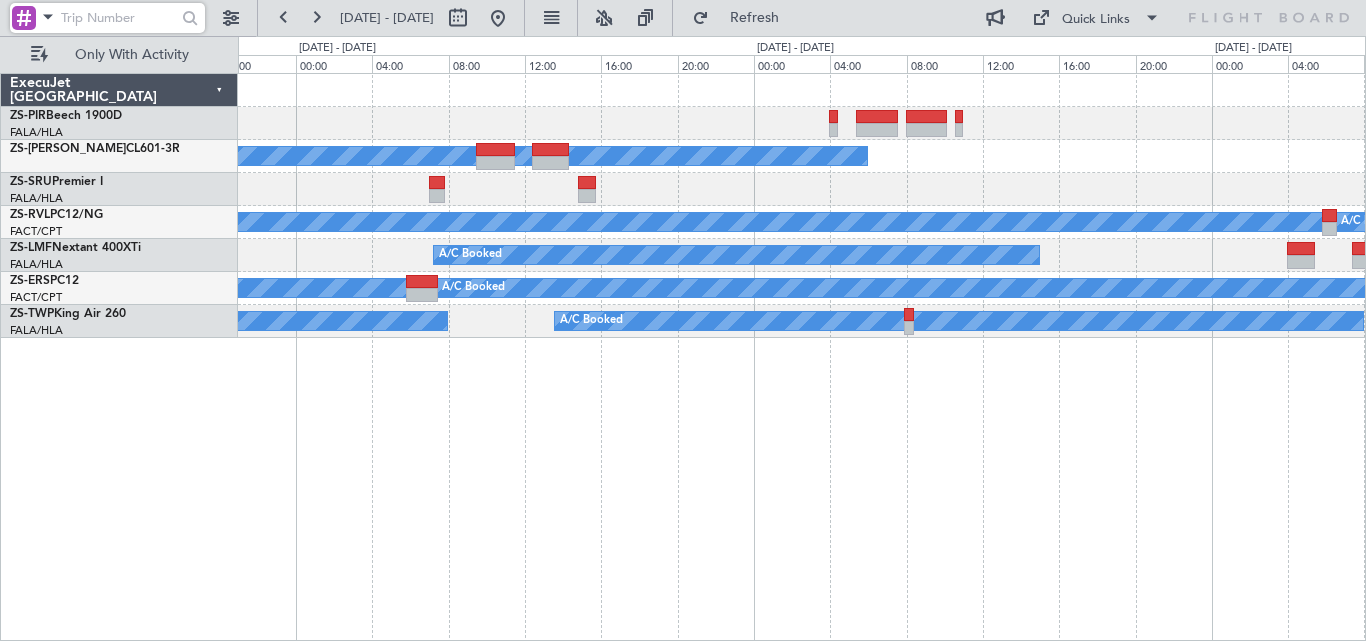click on "A/C Booked
A/C Unavailable
A/C Booked
A/C Booked
A/C Booked
A/C Booked
A/C Booked
A/C Booked
A/C Booked
A/C Booked" 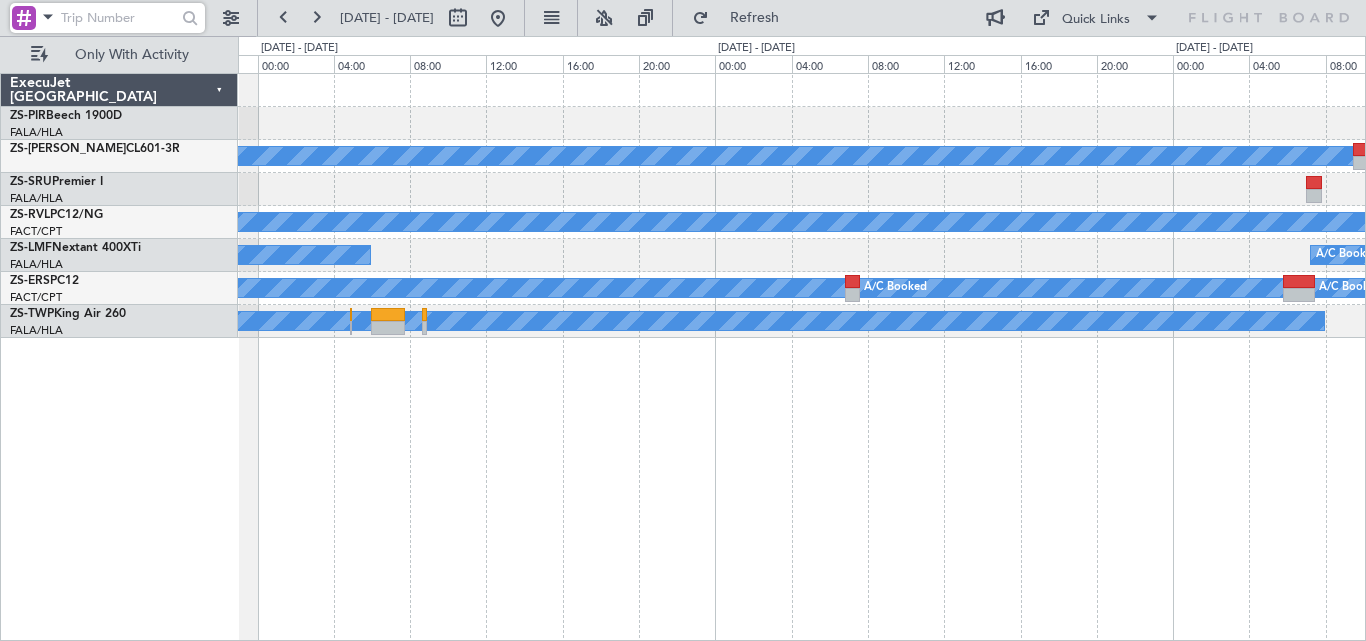 click on "A/C Booked
A/C Unavailable
A/C Booked
A/C Booked
A/C Booked
A/C Booked
A/C Booked
A/C Booked
A/C Booked
A/C Booked
ExecuJet [GEOGRAPHIC_DATA]
ZS-PIR  Beech 1900D
FALA/HLA
Lanseria
ZS-PAT  CL601-3R
ZS-SRU  Premier I
FALA/HLA
Lanseria
ZS-RVL  PC12/NG
FACT/CPT
[GEOGRAPHIC_DATA] Intl.
ZS-LMF  Nextant 400XTi
FALA/HLA
Lanseria
ZS-ERS  PC12
FACT/CPT
[GEOGRAPHIC_DATA] Intl." 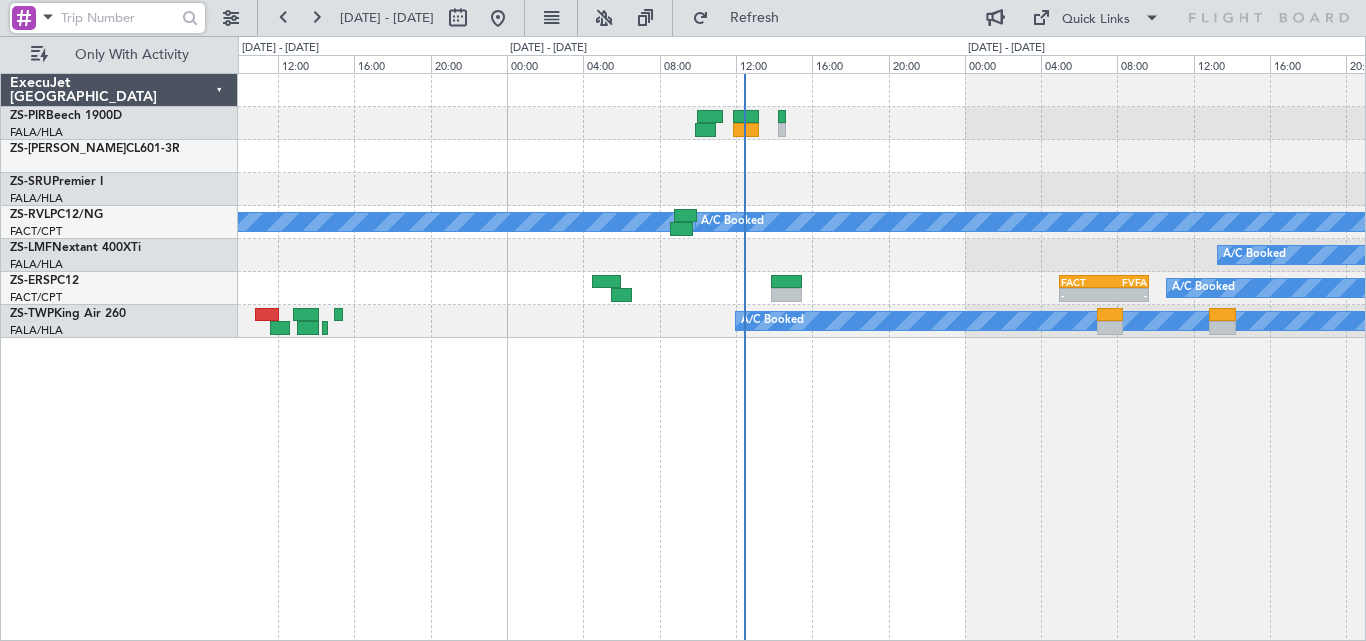 click on "A/C Booked
A/C Unavailable
A/C Booked
A/C Booked
A/C Booked
A/C Booked
FACT
05:00 Z
FVFA
09:40 Z
-
-
A/C Booked
ExecuJet [GEOGRAPHIC_DATA]
ZS-PIR  Beech 1900D
FALA/HLA
Lanseria
ZS-PAT  CL601-3R
ZS-SRU  Premier I
FALA/HLA
Lanseria
ZS-RVL  PC12/NG
FACT/CPT
[GEOGRAPHIC_DATA] Intl.
ZS-LMF  Nextant 400XTi
FALA/HLA
Lanseria
ZS-ERS  PC12" 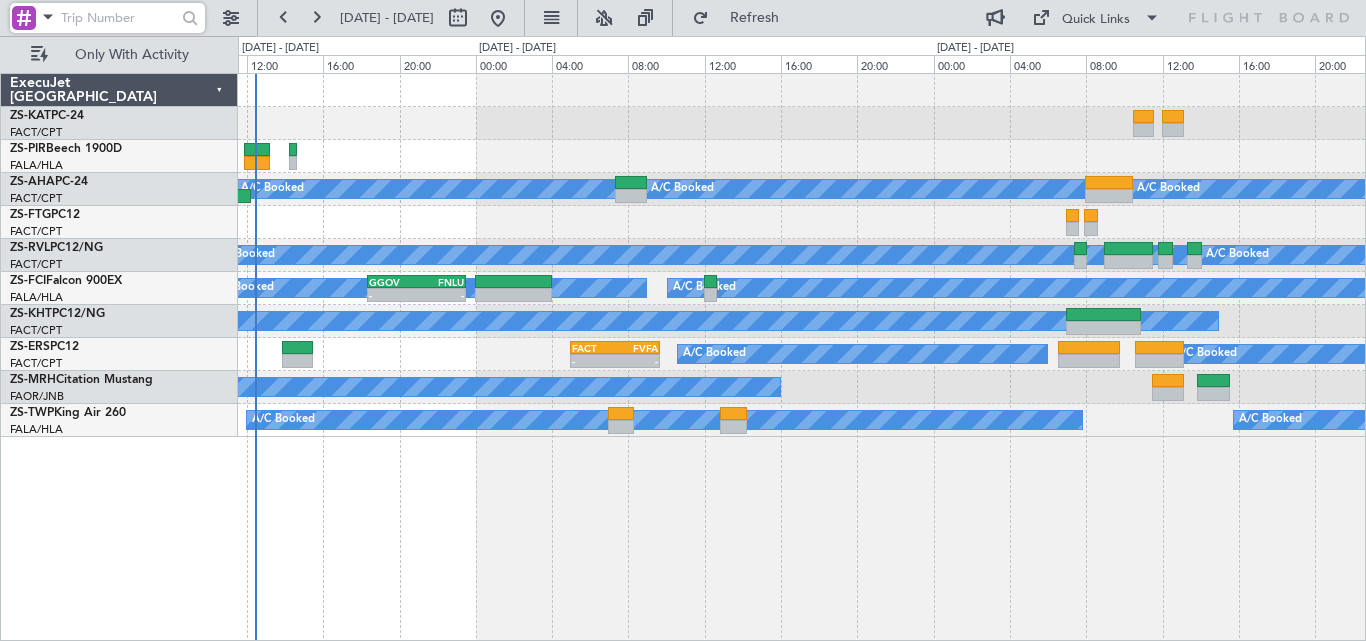 type 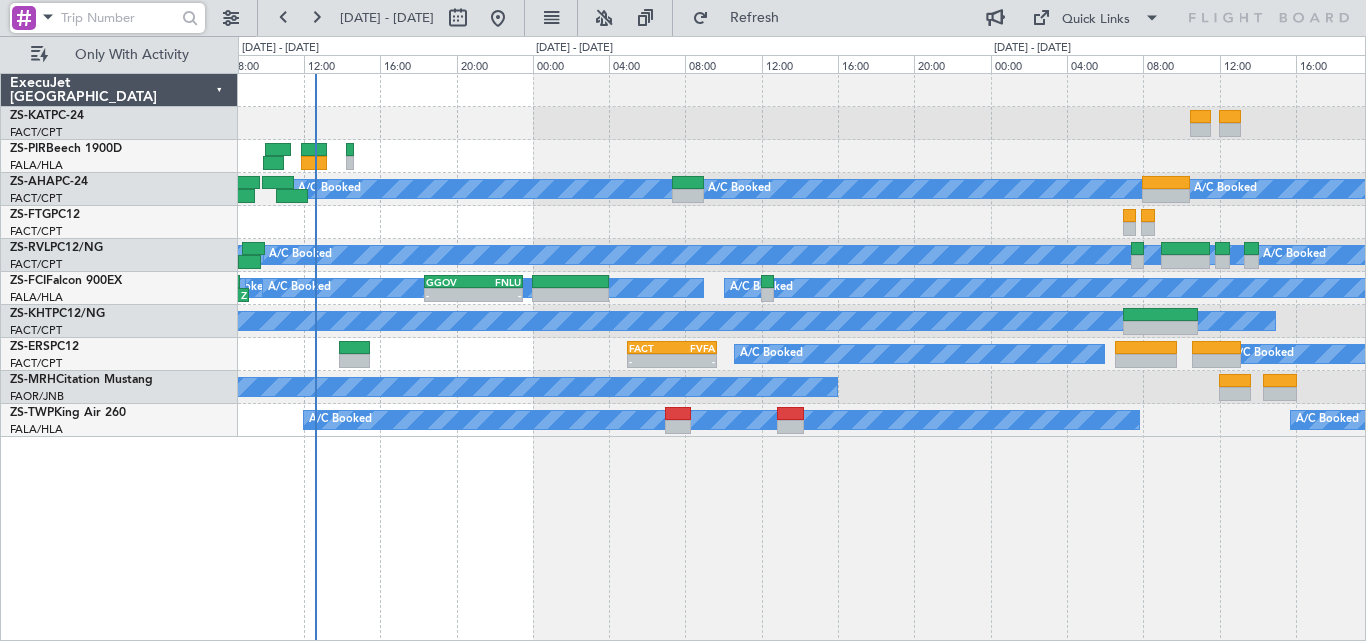 click on "A/C Booked
A/C Booked
A/C Booked
A/C Unavailable
A/C Booked
A/C Booked
A/C Booked
A/C Booked
A/C Booked
A/C Booked
A/C Booked
-
-
GGOV
18:20 Z
FNLU
23:30 Z
04:13 Z
09:10 Z
A/C Booked
FNLU
03:40 Z
GGOV
08:40 Z
A/C Booked
A/C Unavailable
A/C Unavailable
A/C Booked
A/C Booked
A/C Booked
-
-
FACT
05:00 Z
FVFA
09:40 Z
A/C Unavailable" 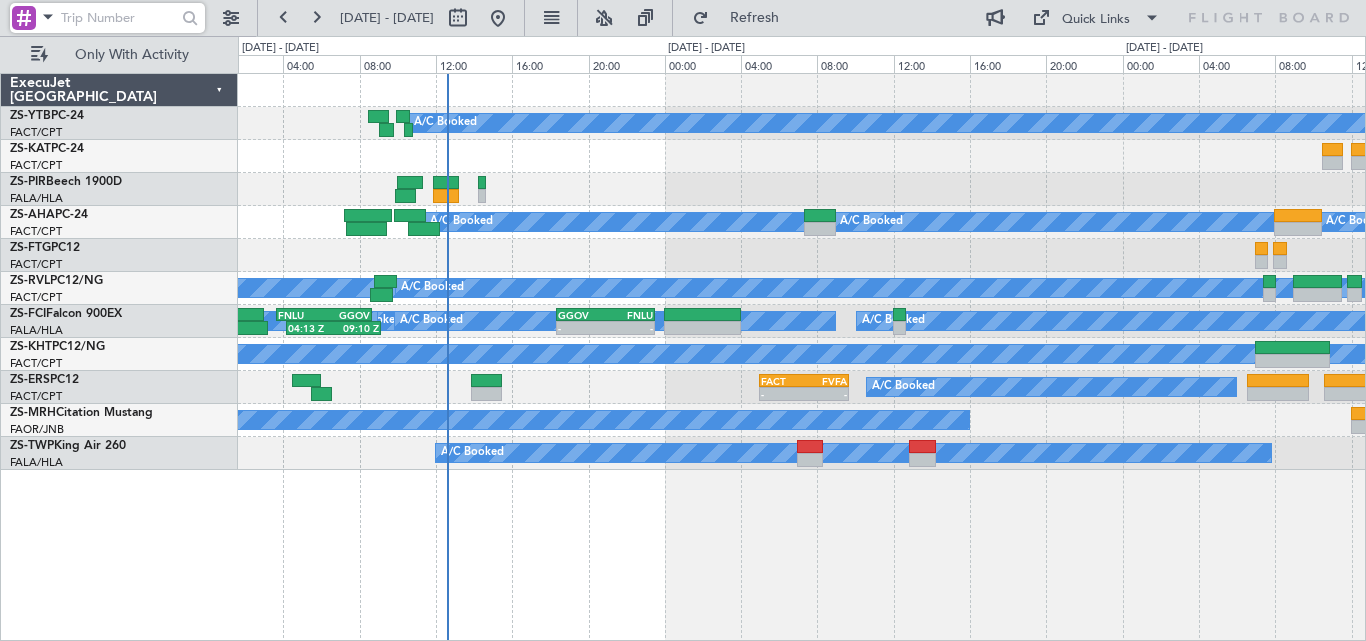click 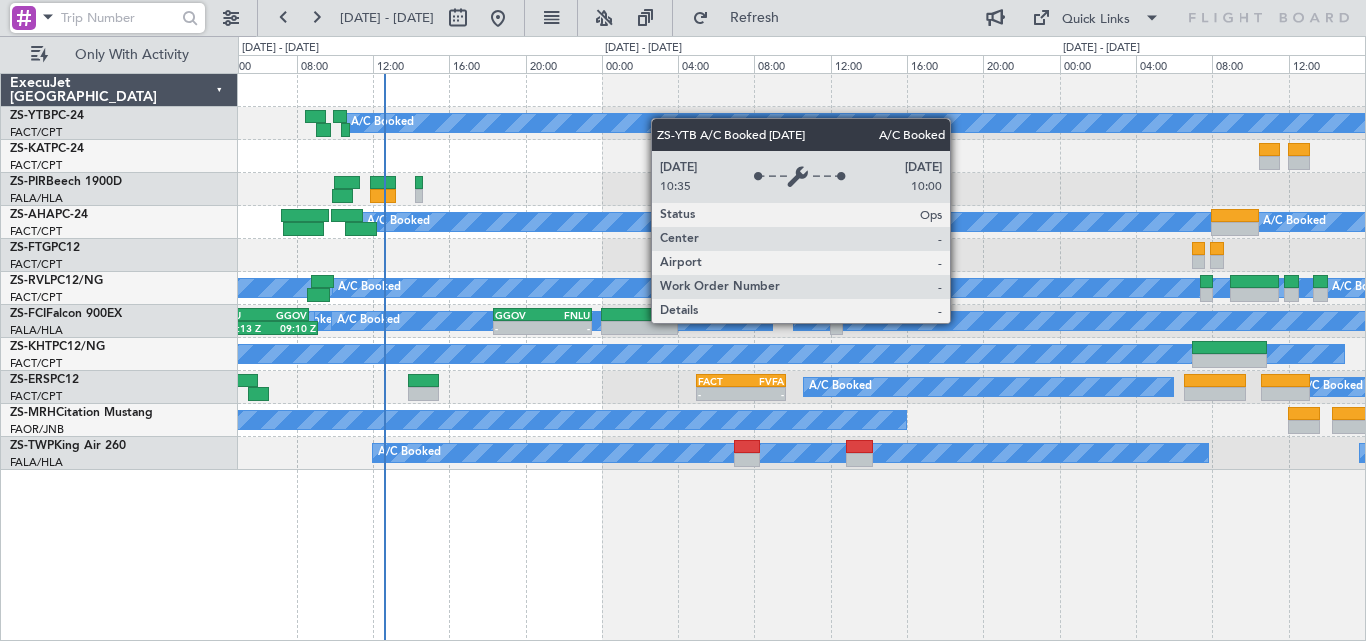 click on "A/C Booked
A/C Booked
A/C Booked
A/C Booked
A/C Unavailable
A/C Booked
A/C Booked
A/C Booked
A/C Booked
A/C Booked
A/C Booked
A/C Booked
-
-
GGOV
18:20 Z
FNLU
23:30 Z
04:13 Z
09:10 Z
A/C Booked
FNLU
03:40 Z
GGOV
08:40 Z
A/C Booked
A/C Unavailable
A/C Unavailable
A/C Booked
A/C Booked
A/C Booked
-
-
FACT
05:00 Z
FVFA
09:40 Z" 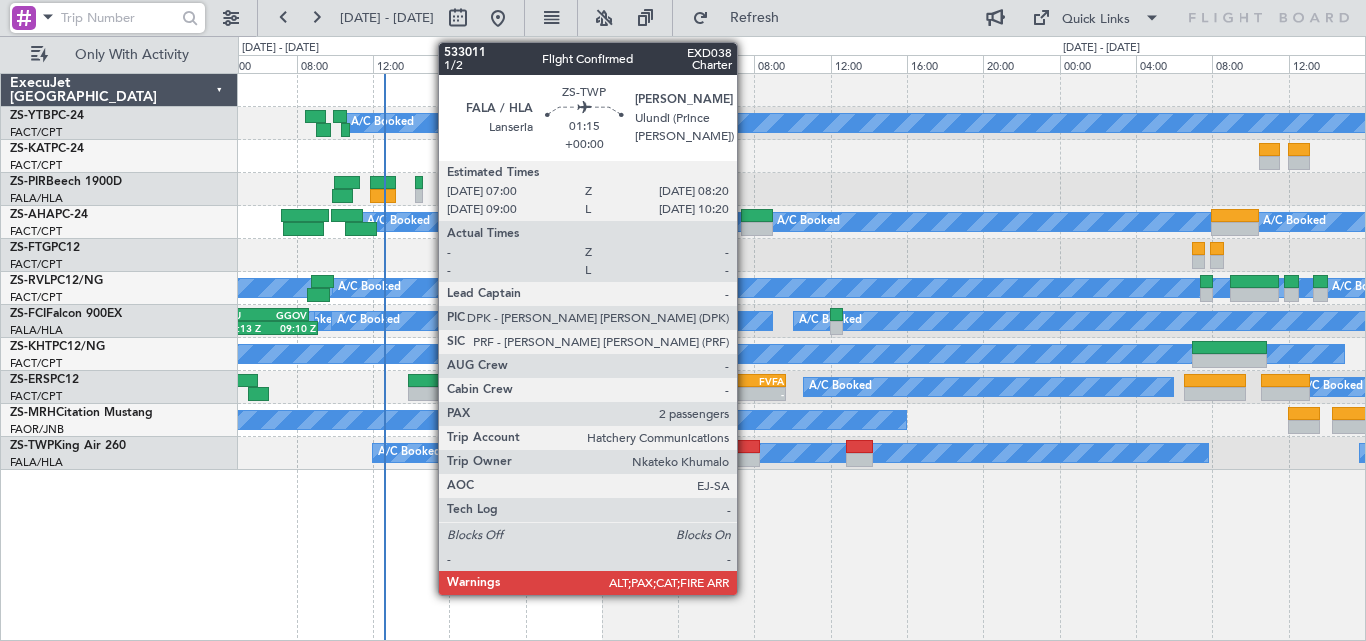 click 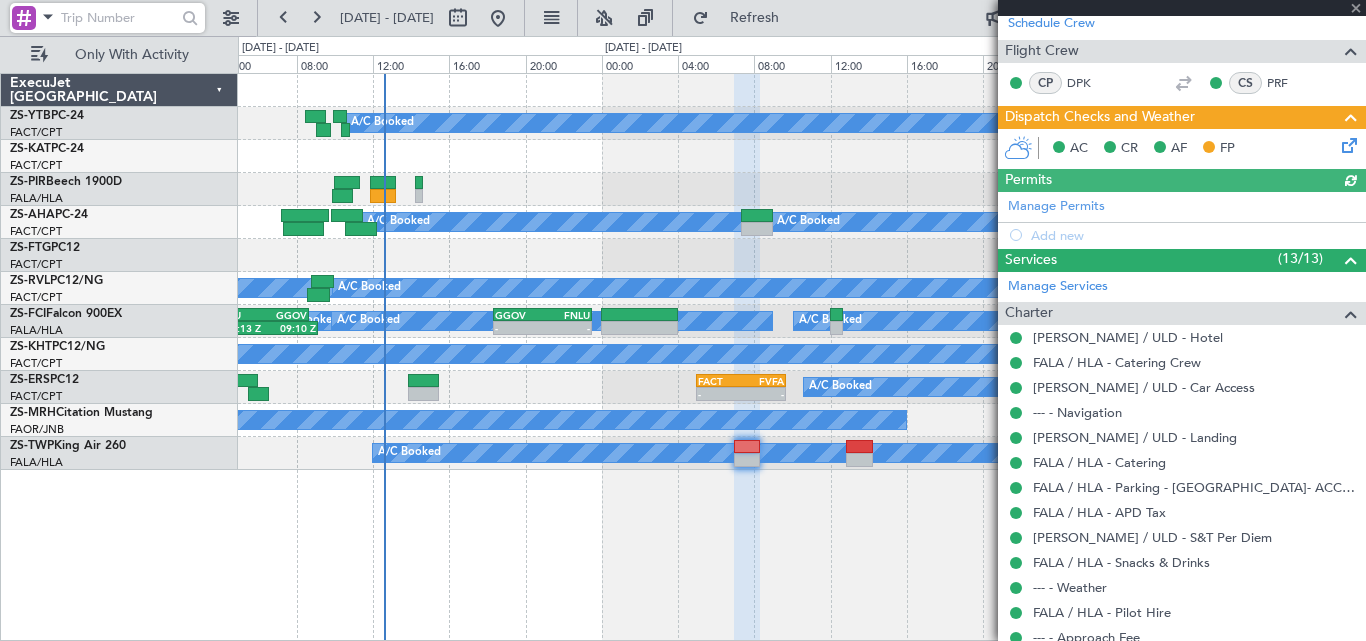 scroll, scrollTop: 438, scrollLeft: 0, axis: vertical 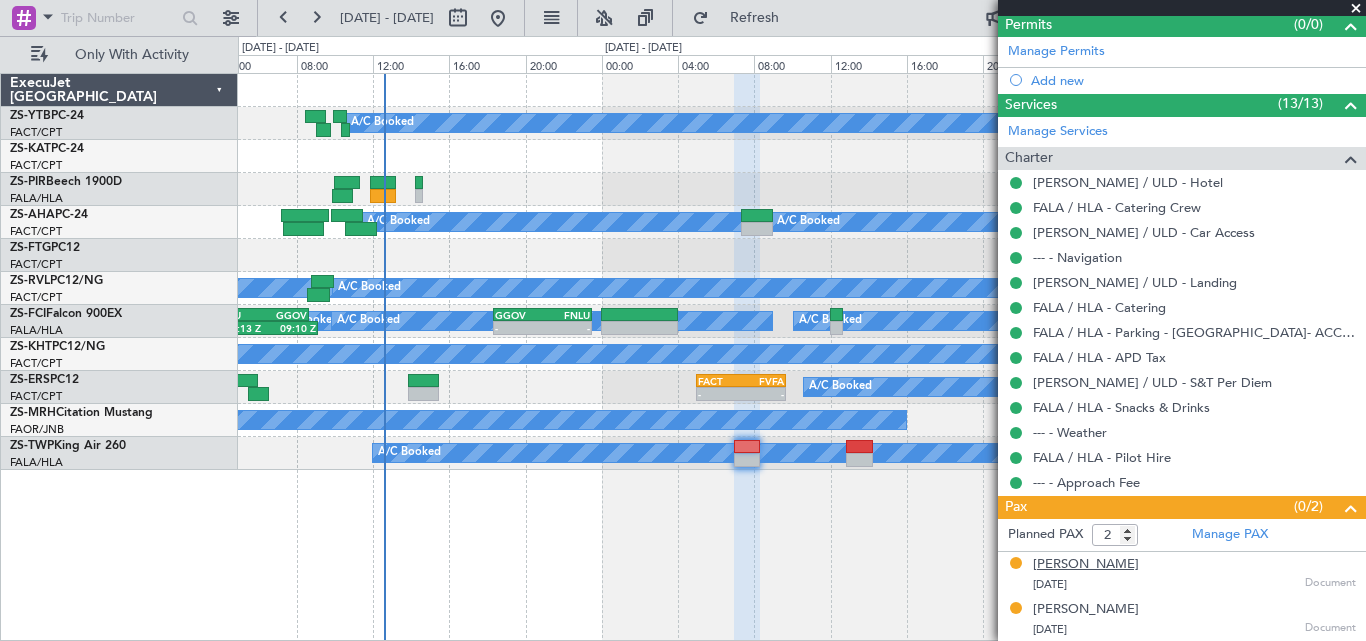 click on "[PERSON_NAME]" 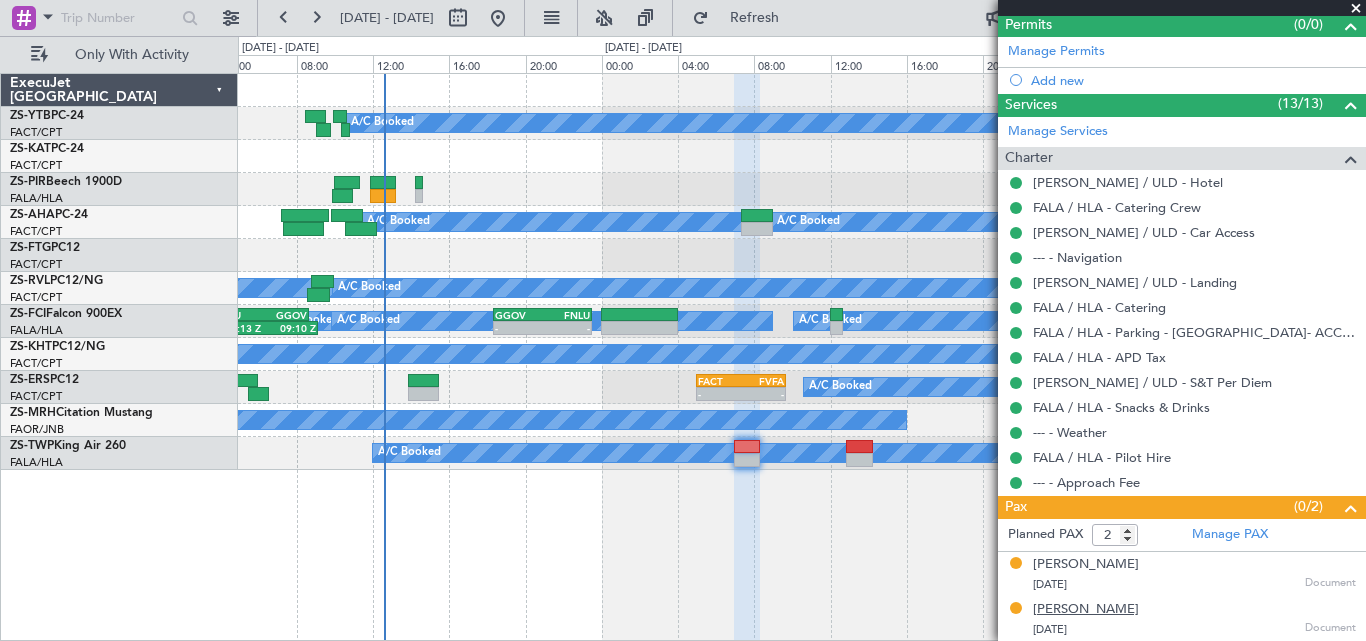 click on "[PERSON_NAME]" 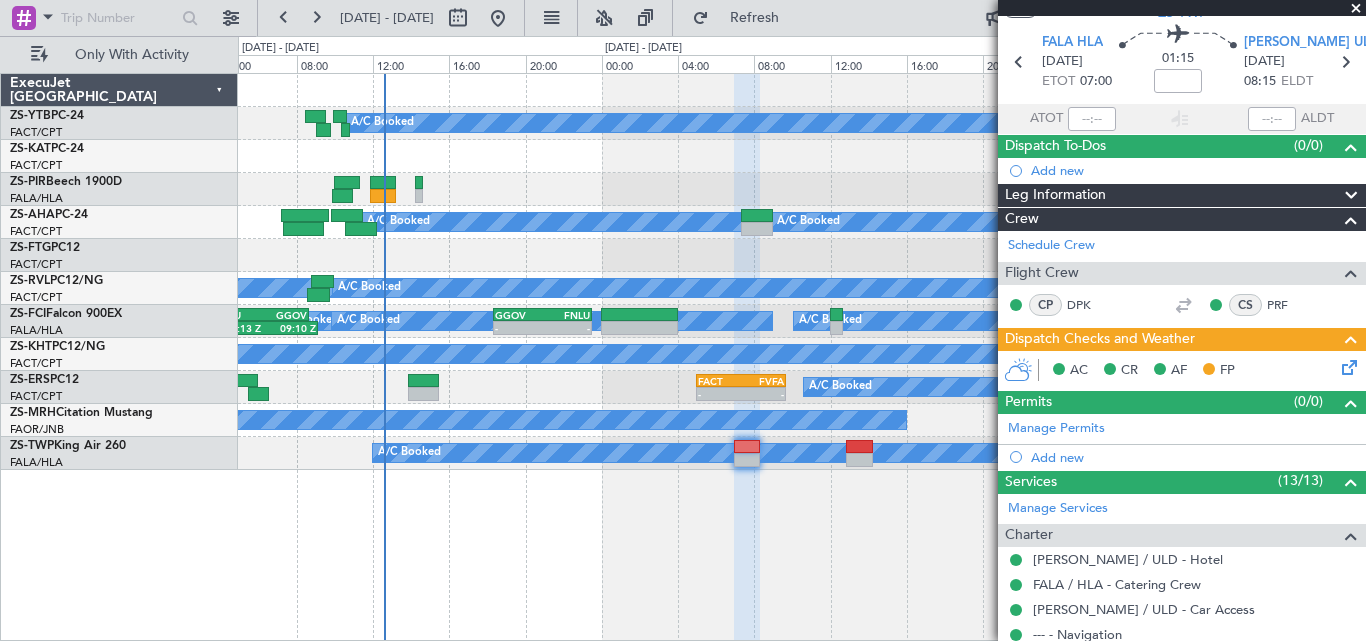scroll, scrollTop: 32, scrollLeft: 0, axis: vertical 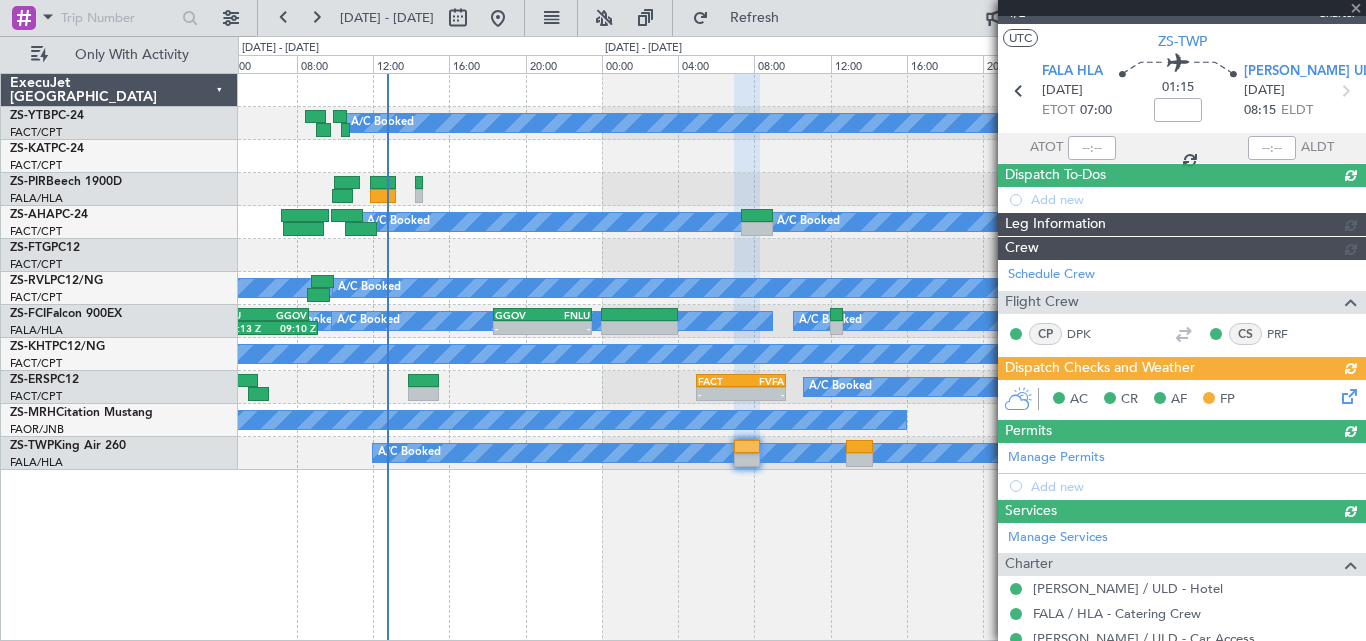 type on "4" 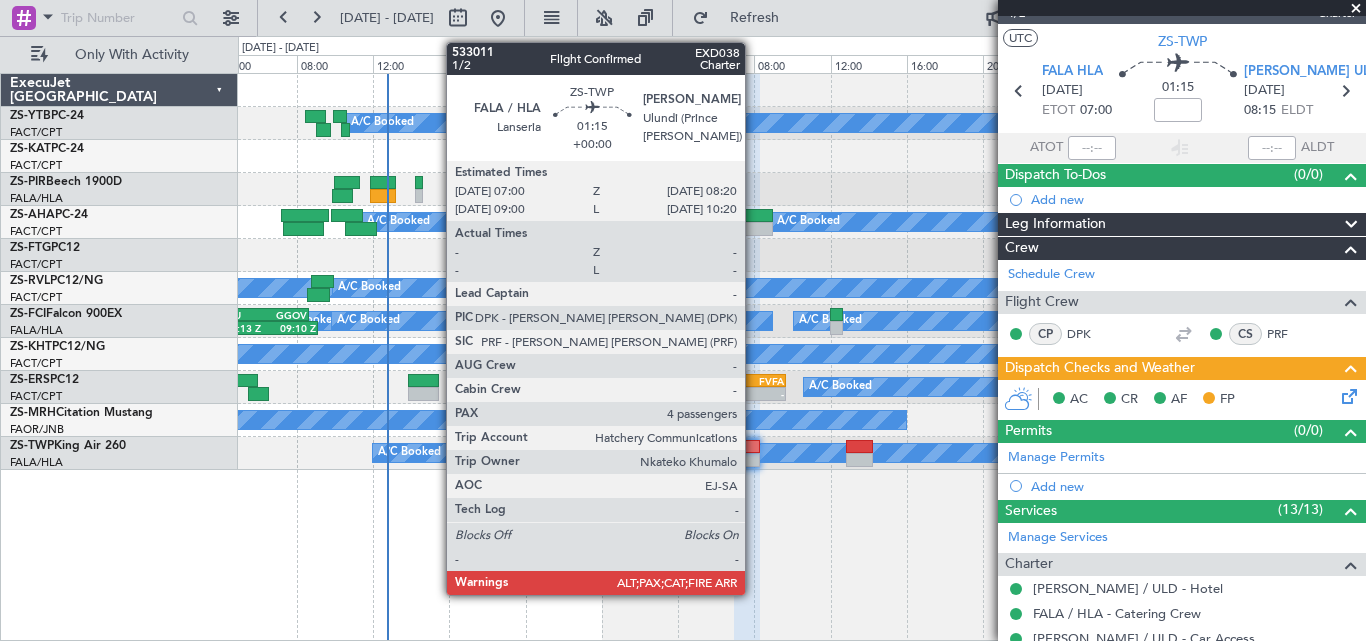 click 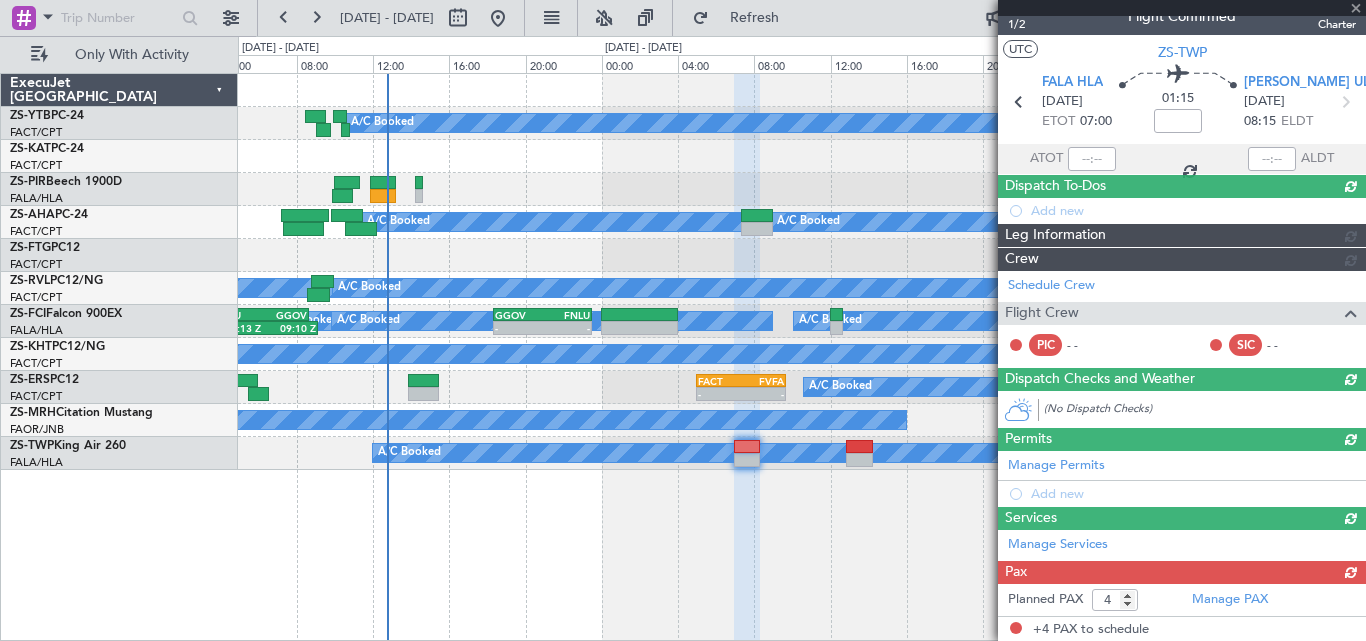 scroll, scrollTop: 32, scrollLeft: 0, axis: vertical 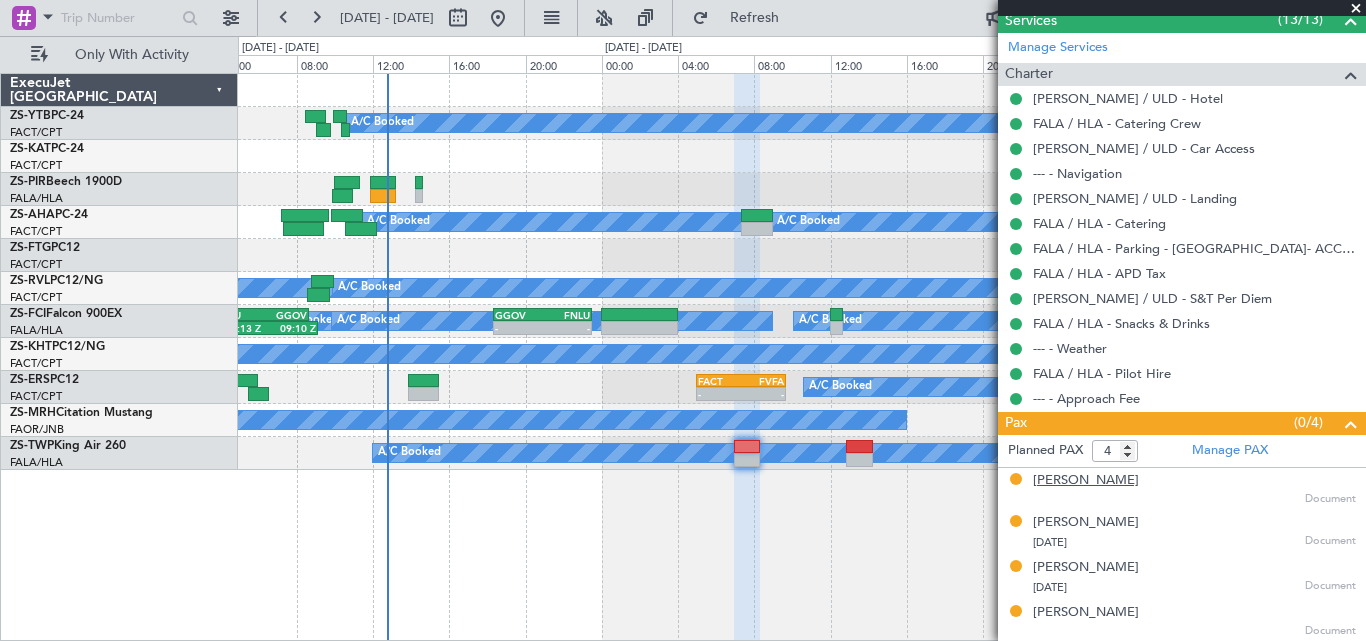click on "[PERSON_NAME]" 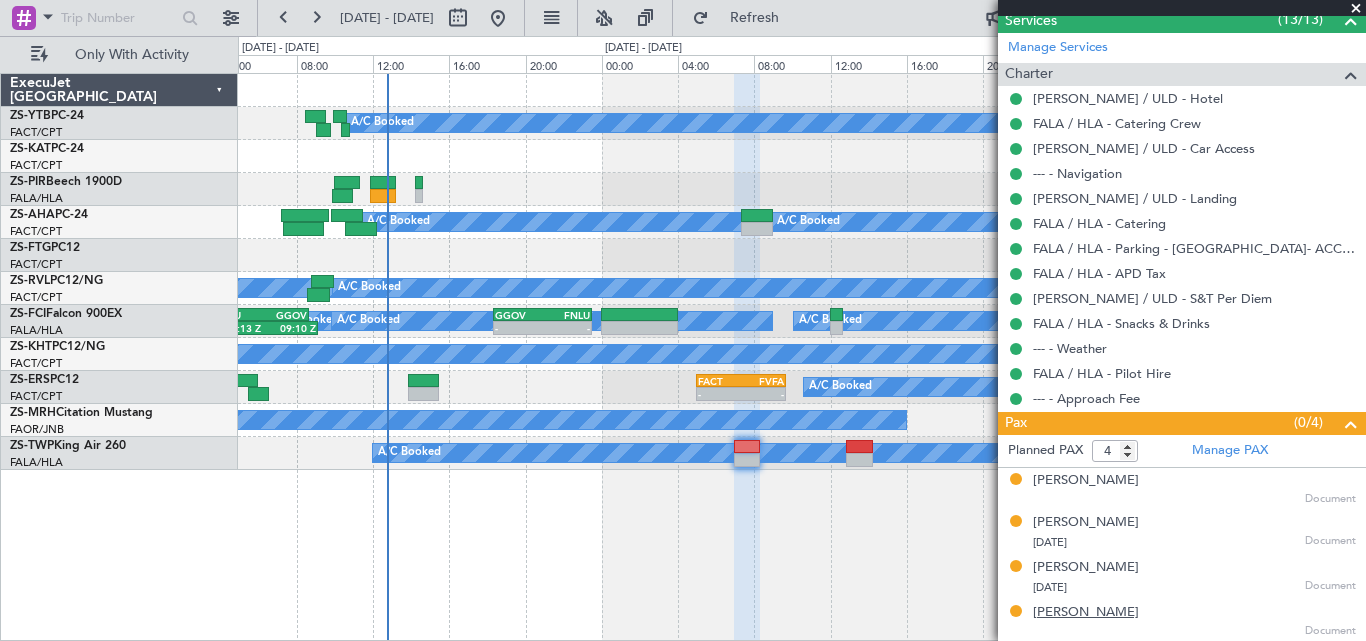 click on "[PERSON_NAME]" 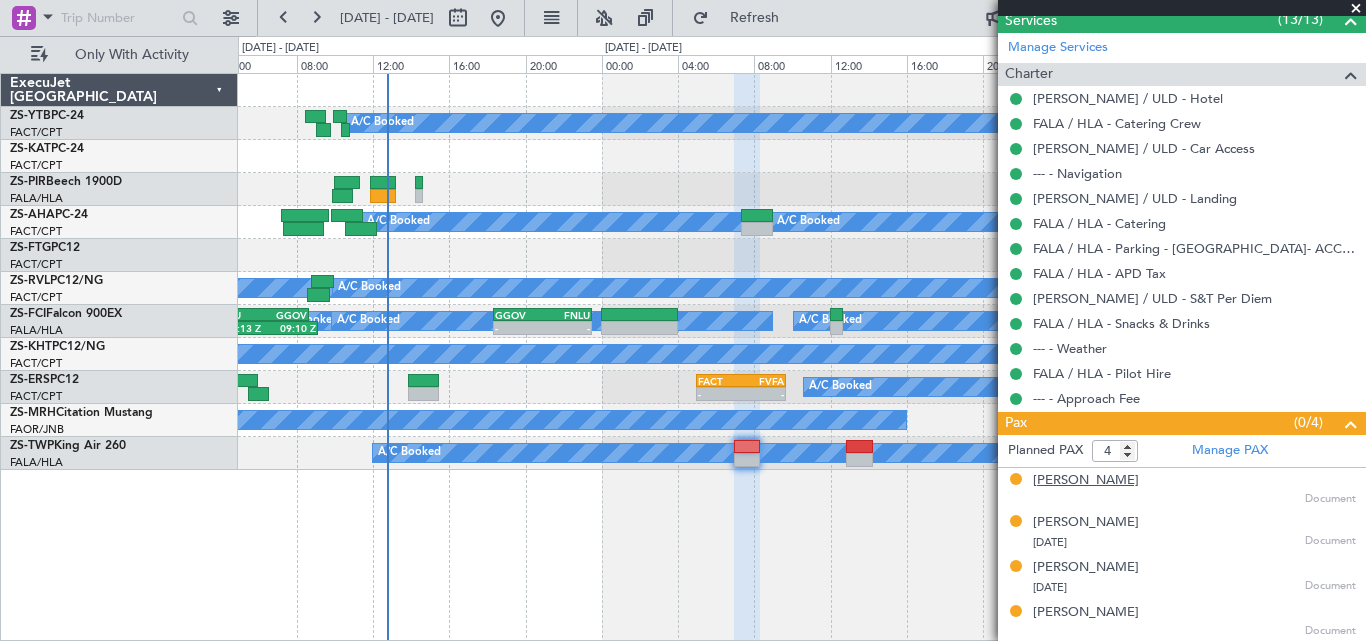 click on "[PERSON_NAME]" 